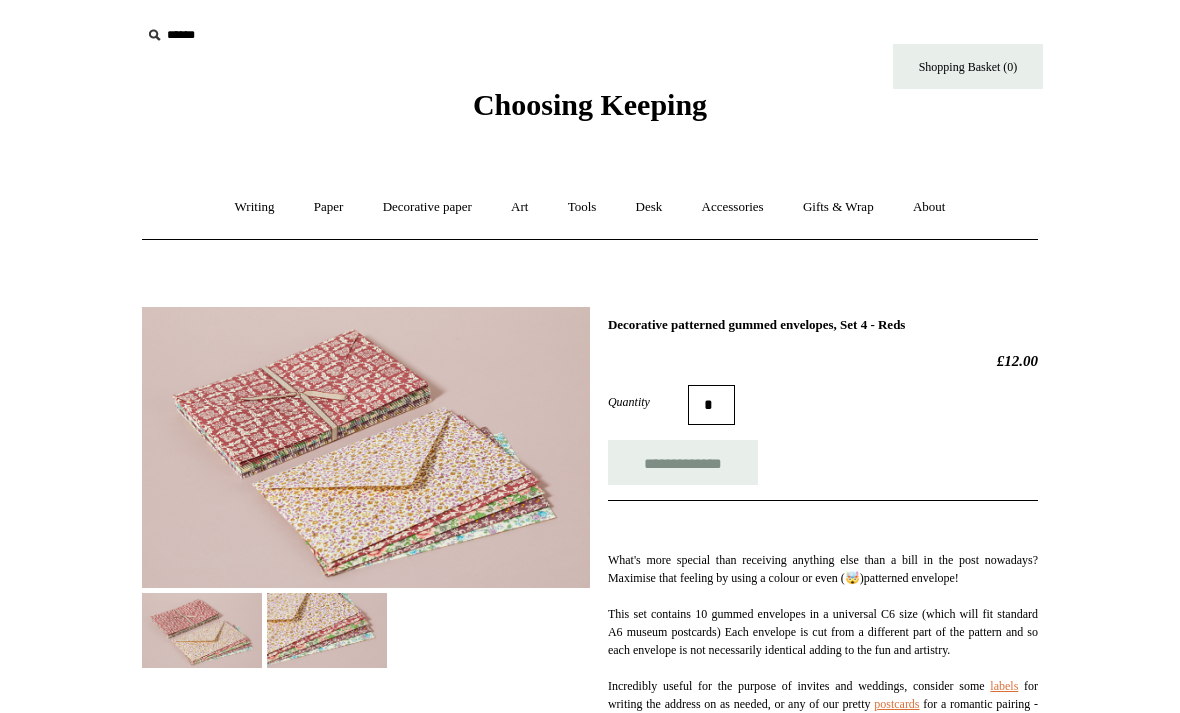 scroll, scrollTop: 0, scrollLeft: 0, axis: both 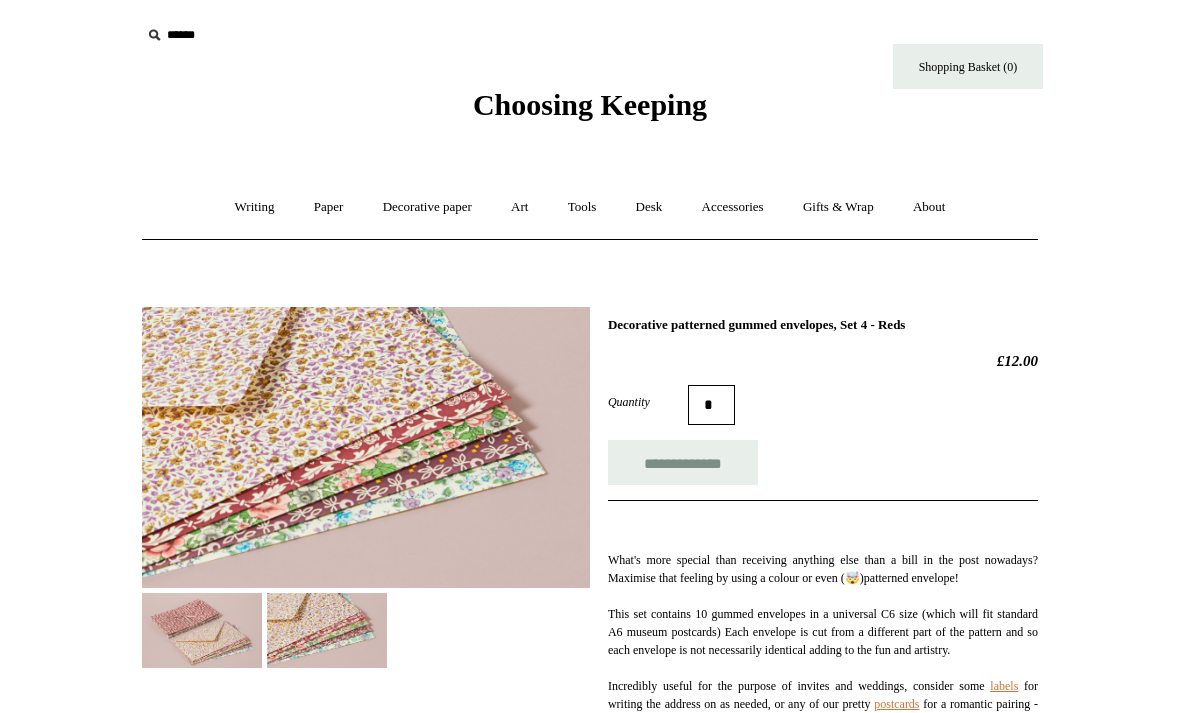 click on "Paper +" at bounding box center [329, 207] 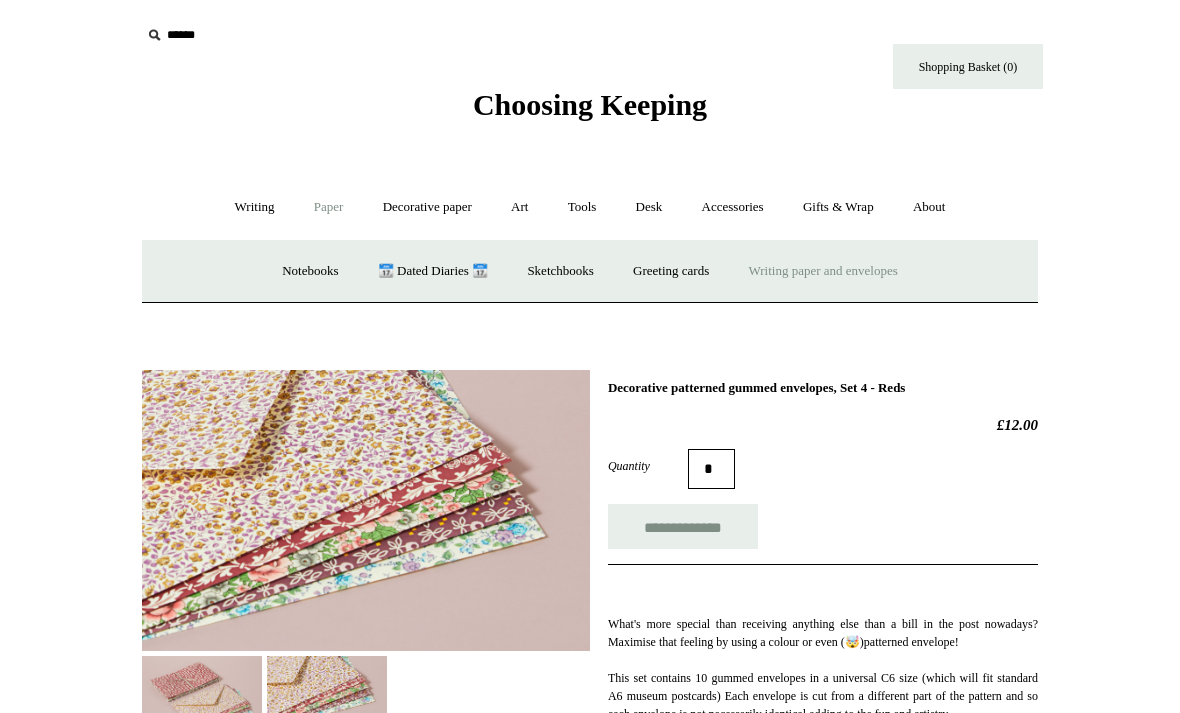 click on "Writing paper and envelopes +" at bounding box center [823, 271] 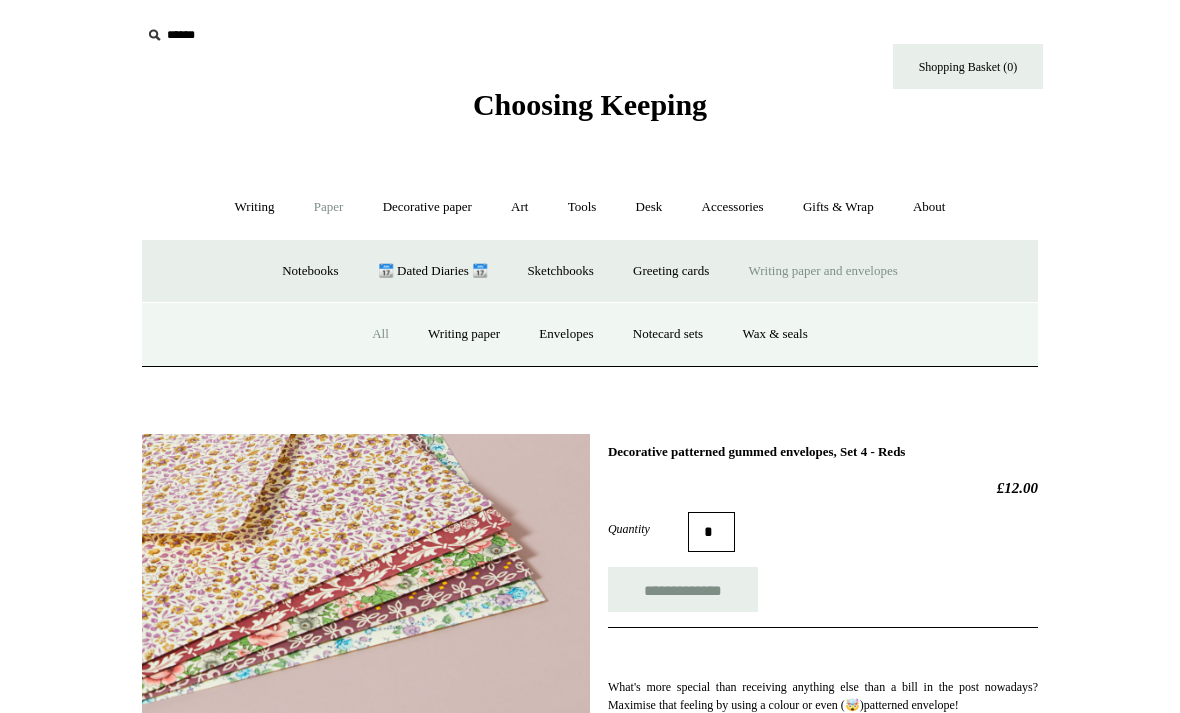 click on "Notecard sets" at bounding box center (668, 334) 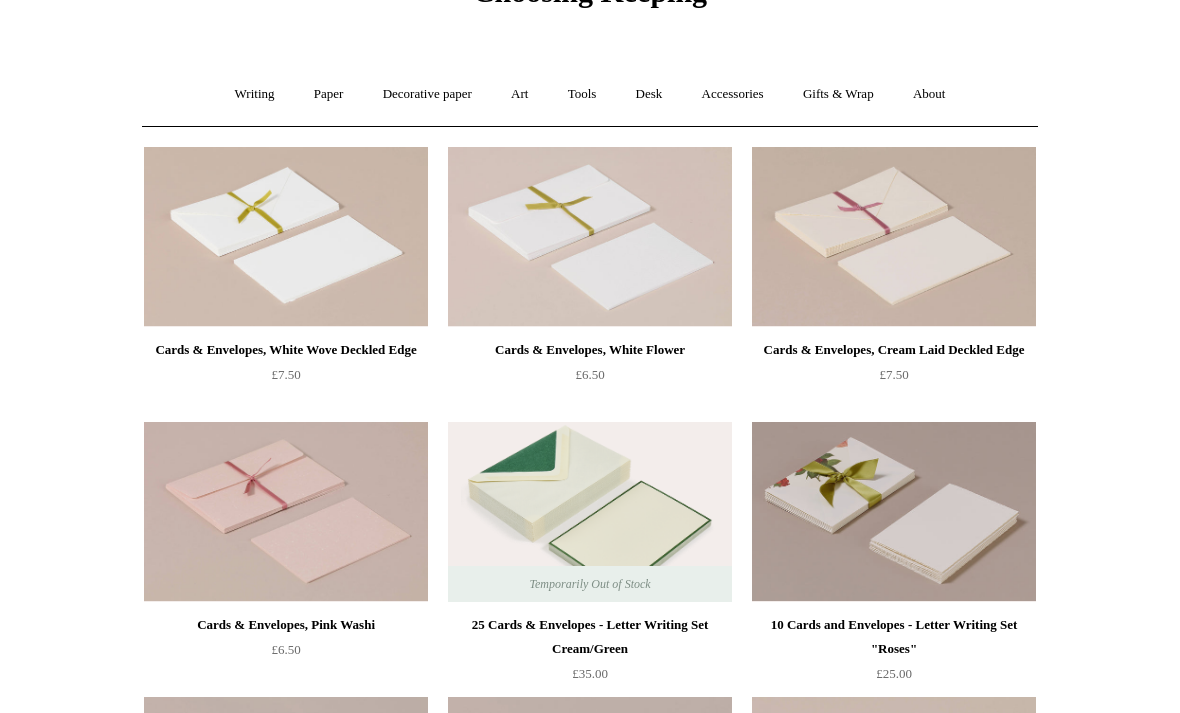 scroll, scrollTop: 0, scrollLeft: 0, axis: both 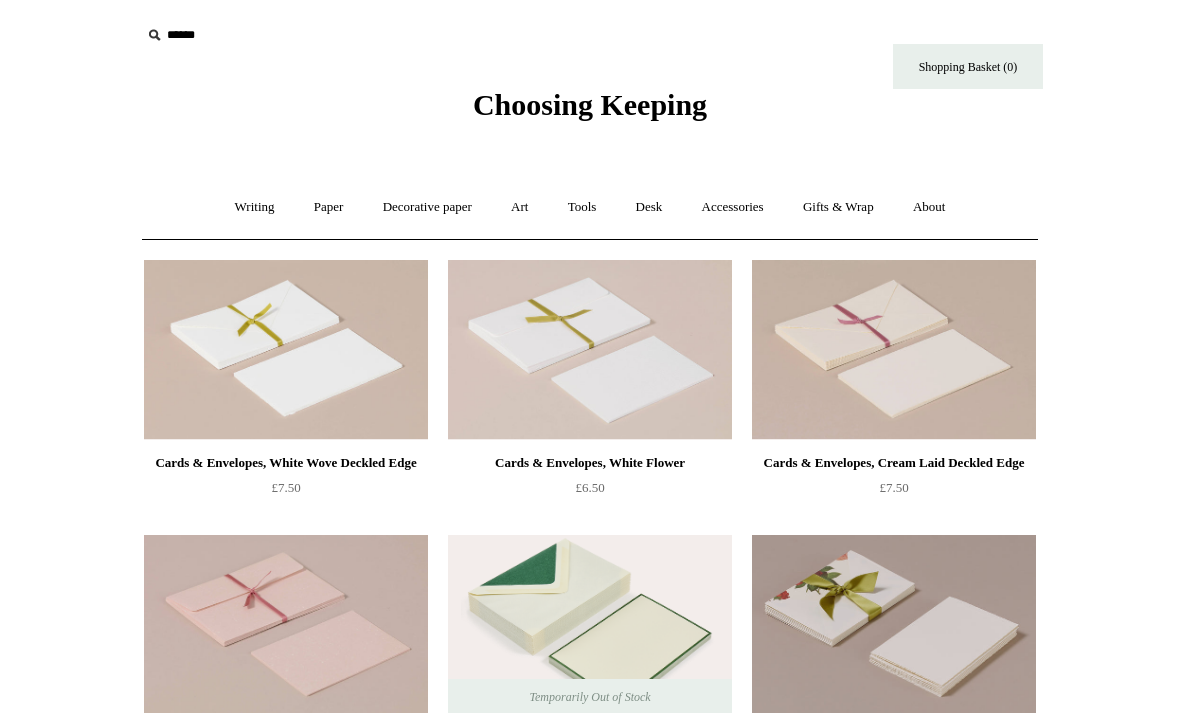 click on "Gifts & Wrap +" at bounding box center [838, 207] 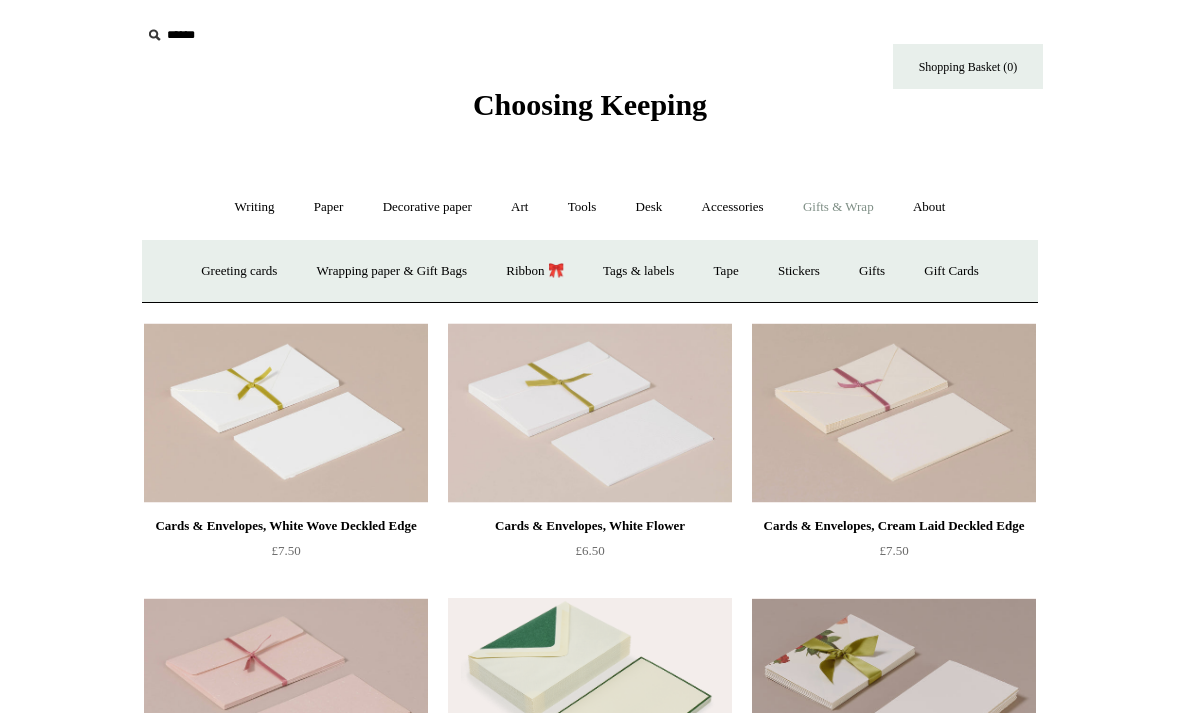 click on "Greeting cards +" at bounding box center (239, 271) 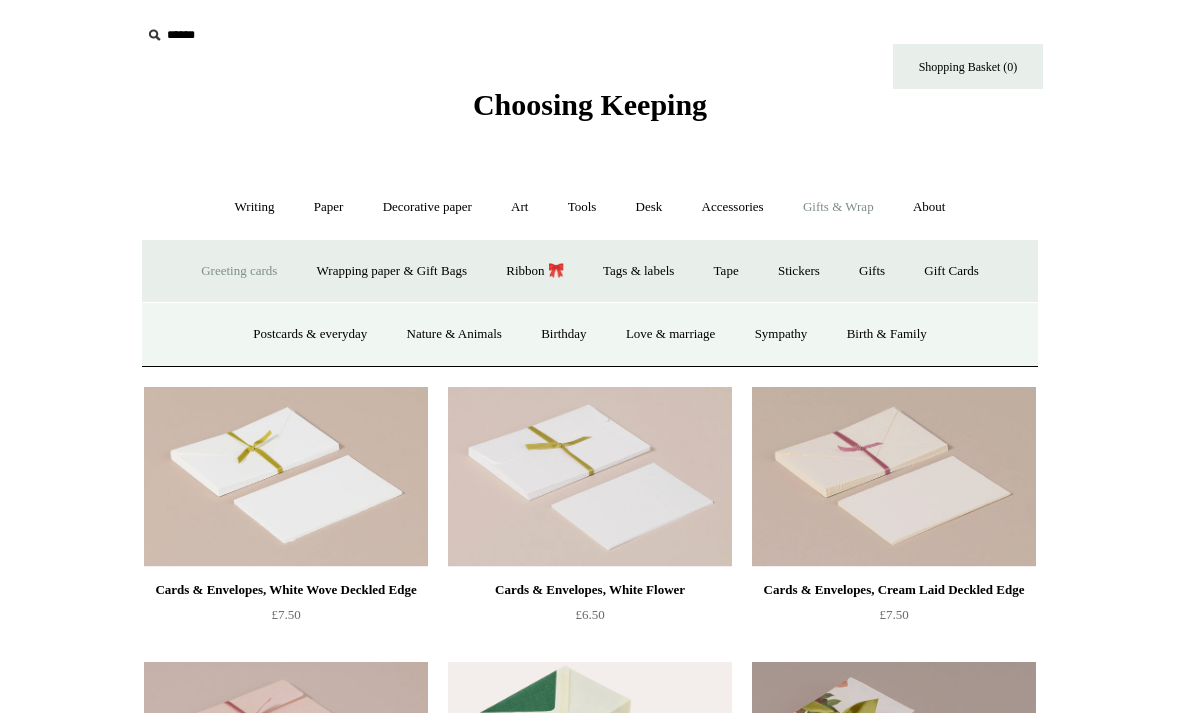 click on "Nature & Animals" at bounding box center [454, 334] 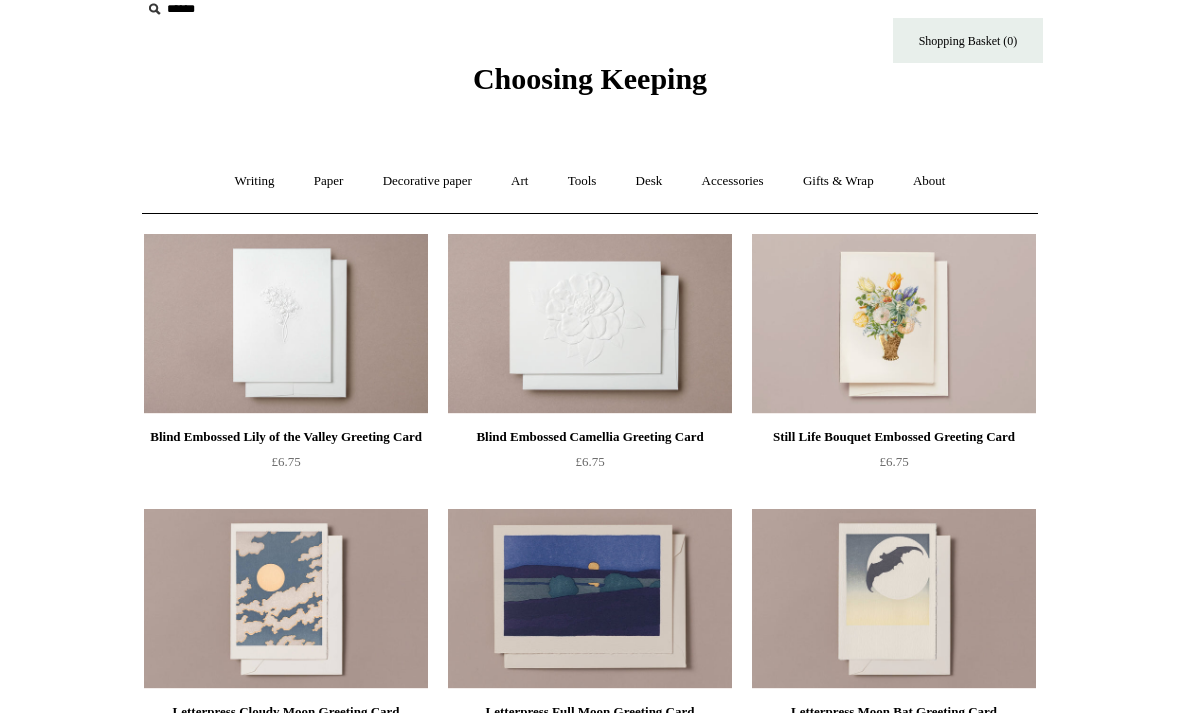 scroll, scrollTop: 0, scrollLeft: 0, axis: both 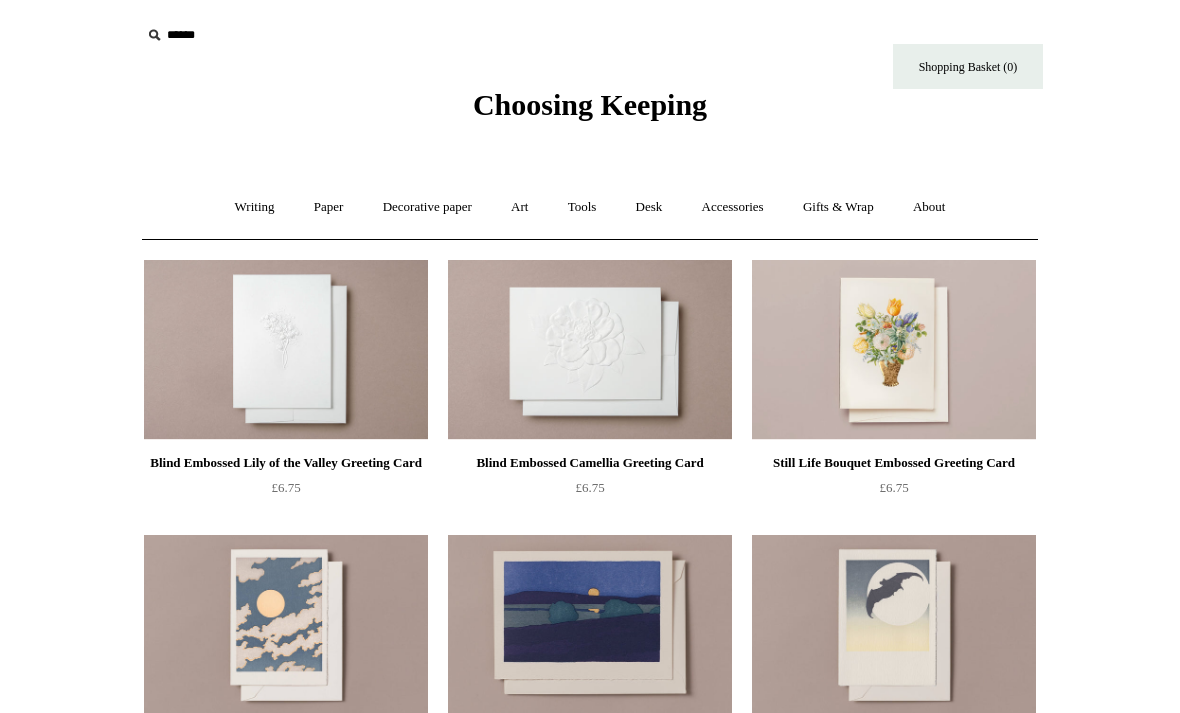 click on "Paper +" at bounding box center (329, 207) 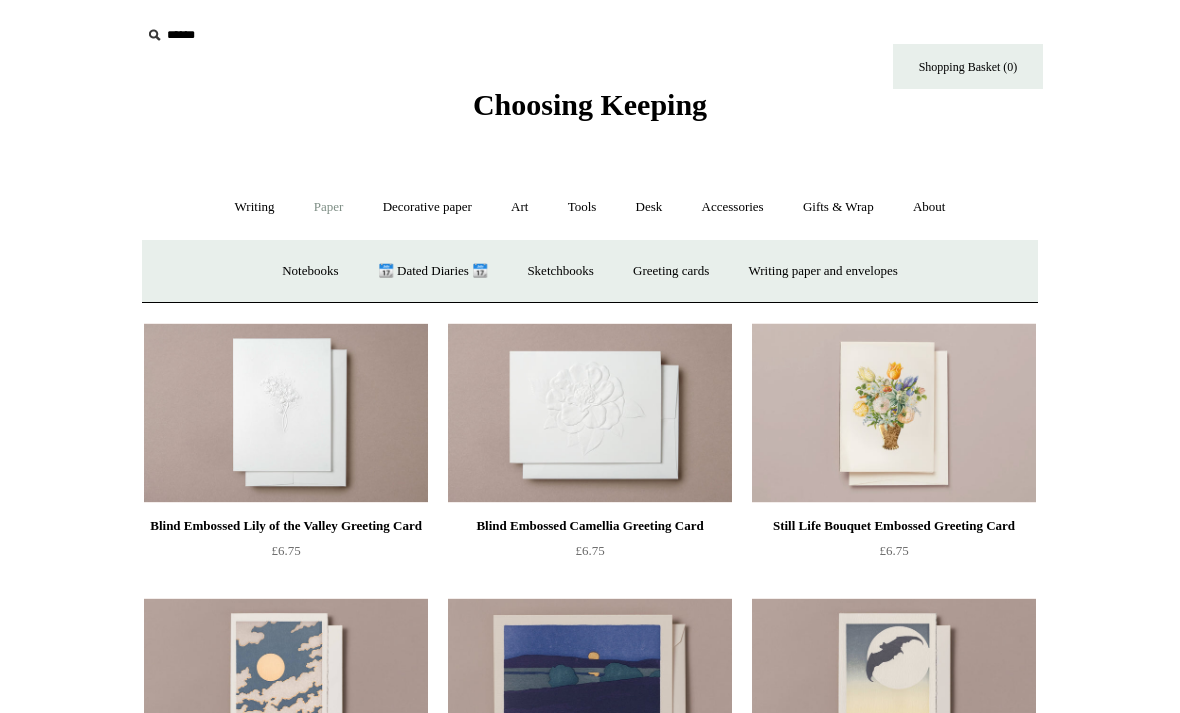 click on "Writing paper and envelopes +" at bounding box center (823, 271) 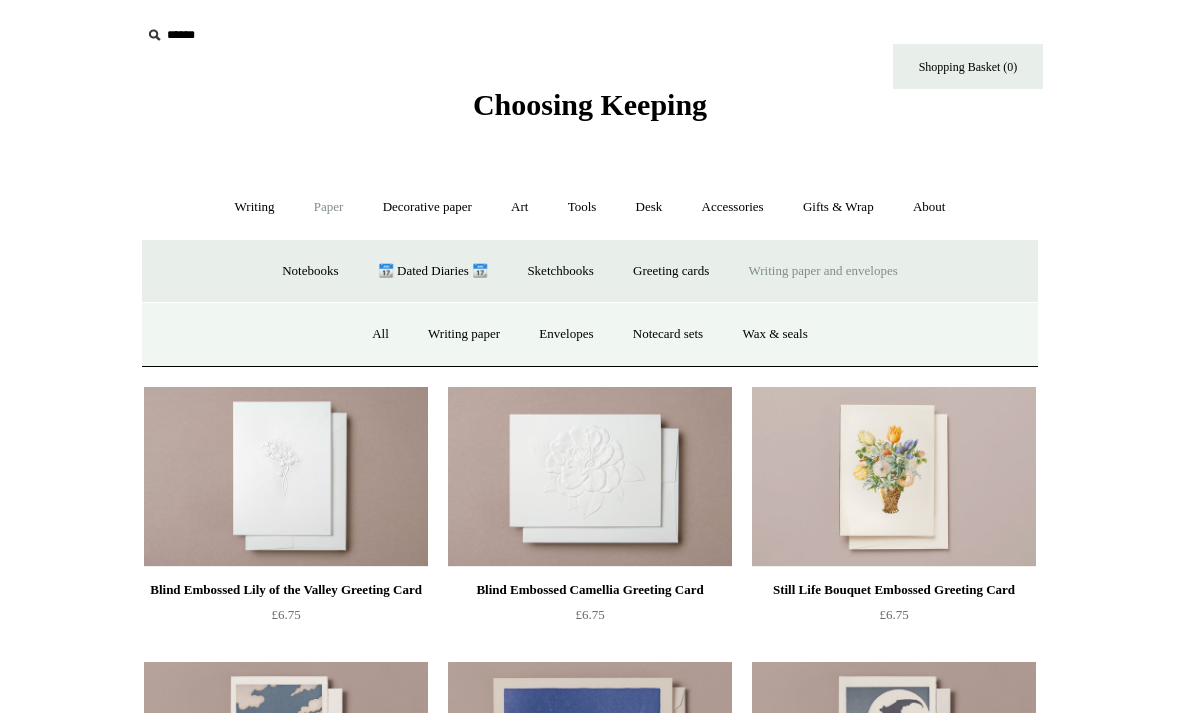click on "Envelopes" at bounding box center (566, 334) 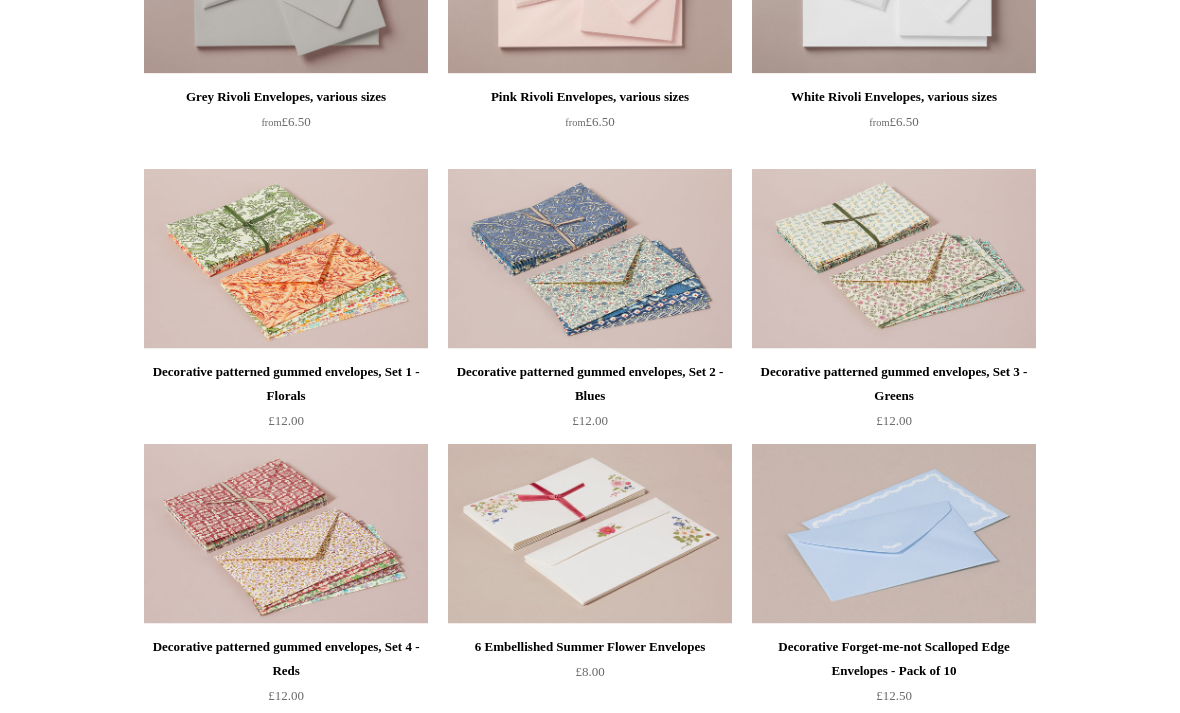 scroll, scrollTop: 366, scrollLeft: 0, axis: vertical 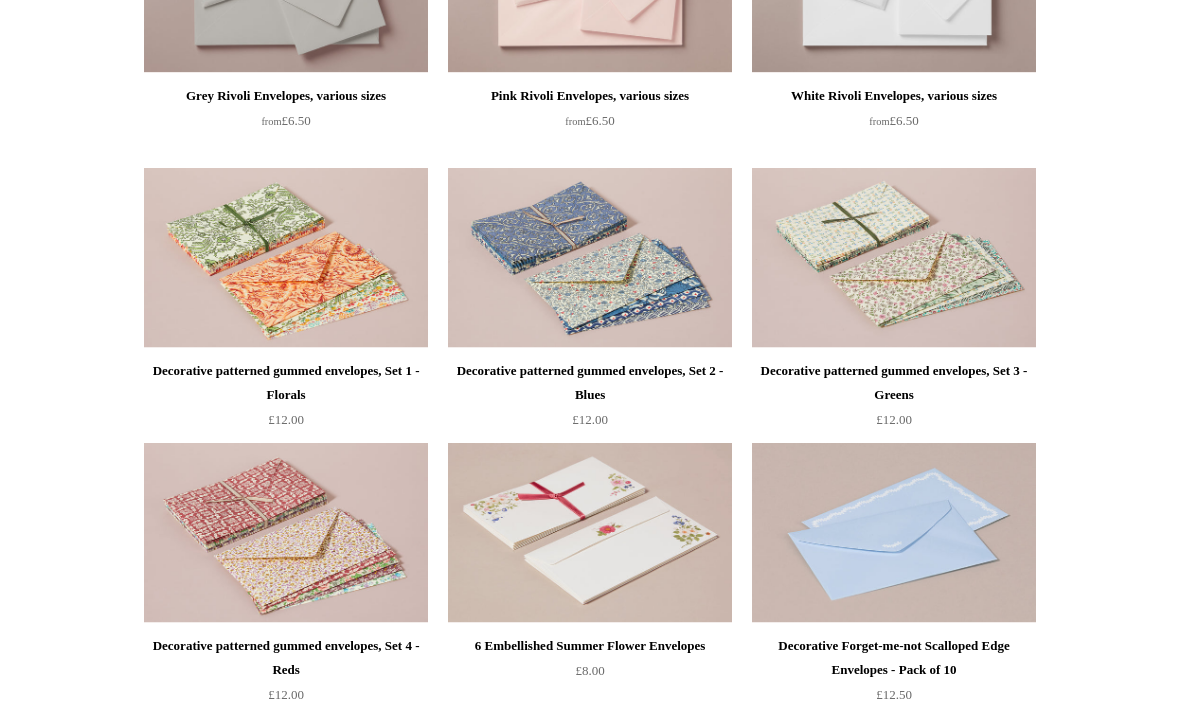 click at bounding box center [590, 259] 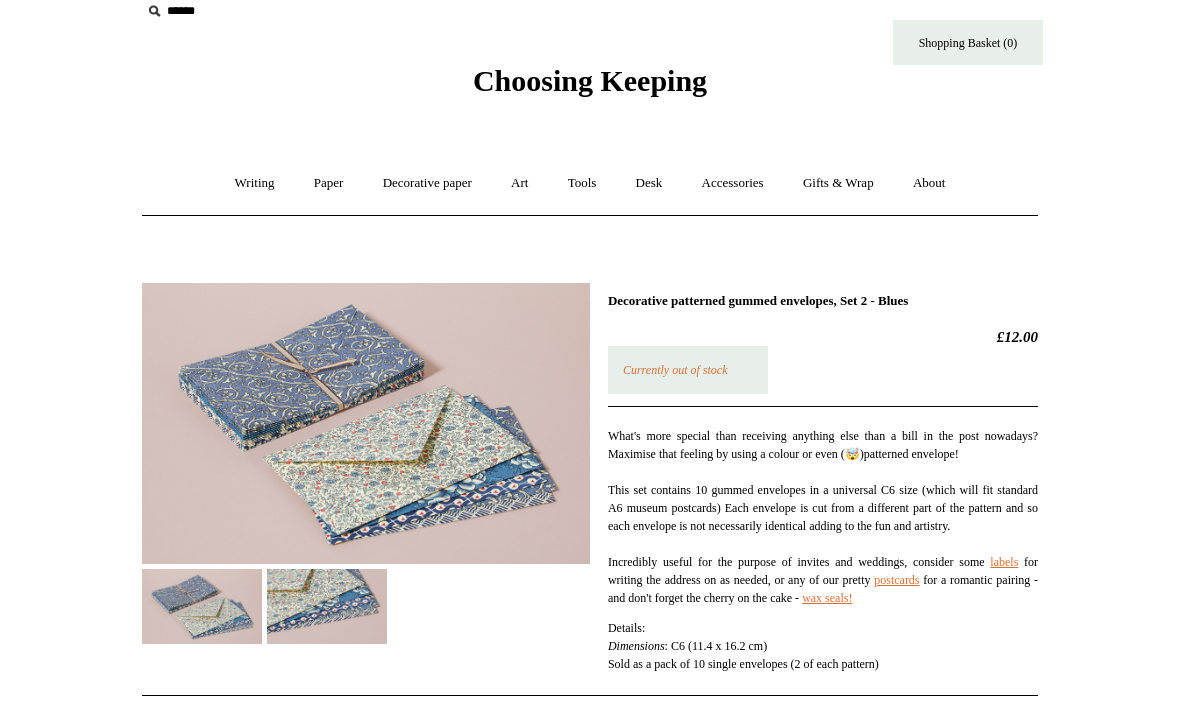 scroll, scrollTop: 23, scrollLeft: 0, axis: vertical 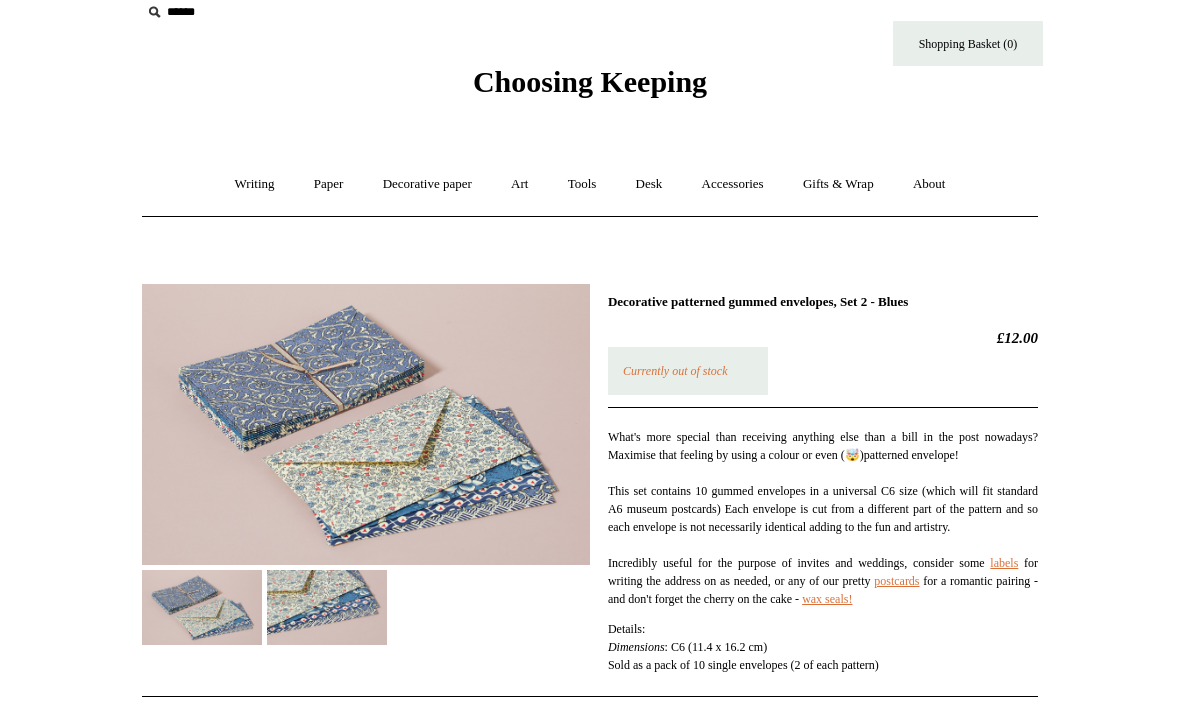 click on "Writing +" at bounding box center (255, 184) 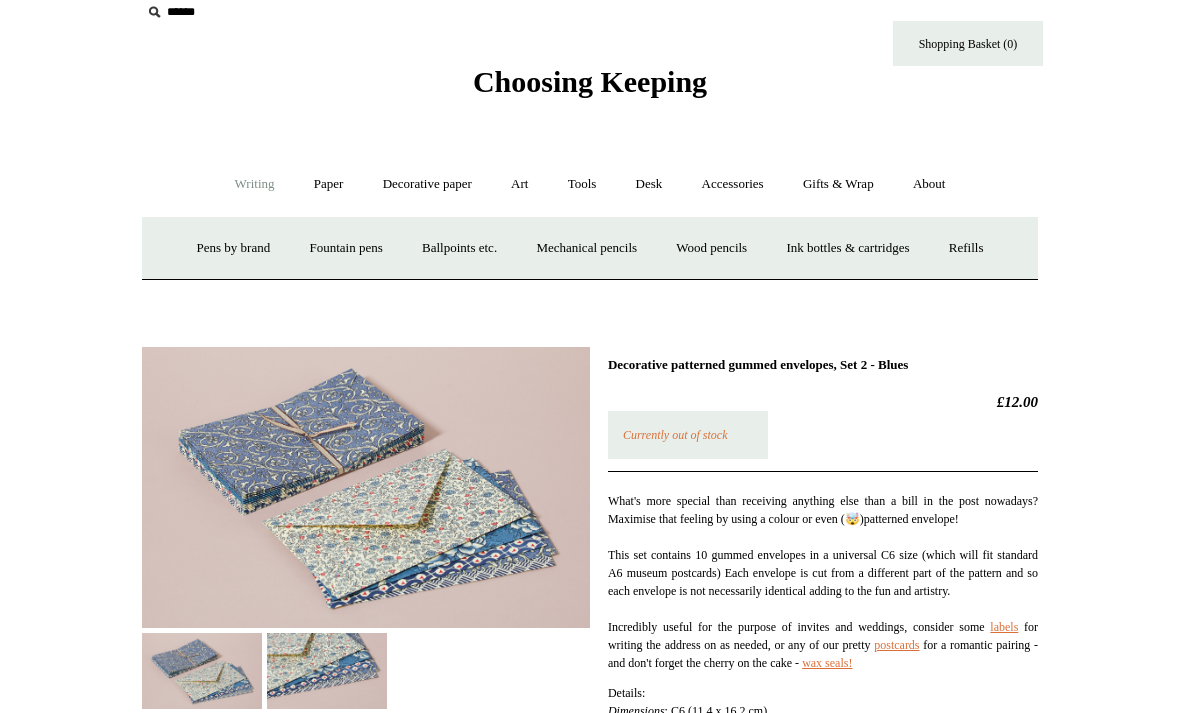 click on "Paper +" at bounding box center [329, 184] 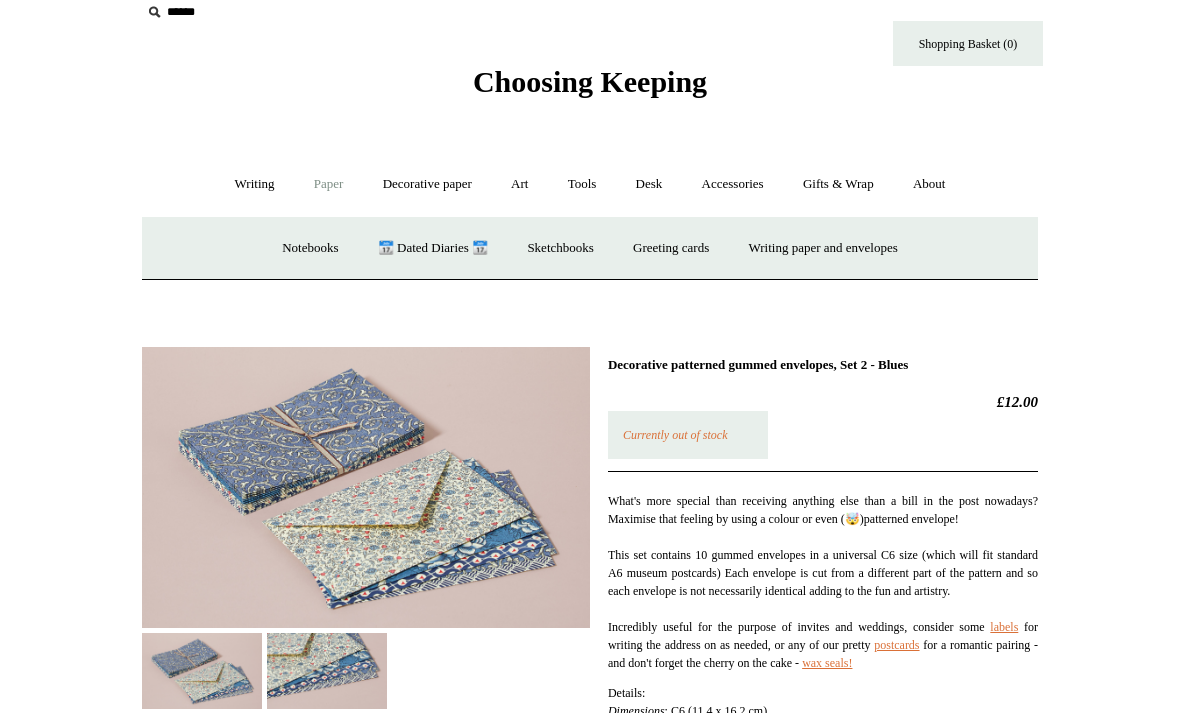 click on "Notebooks +" at bounding box center [310, 248] 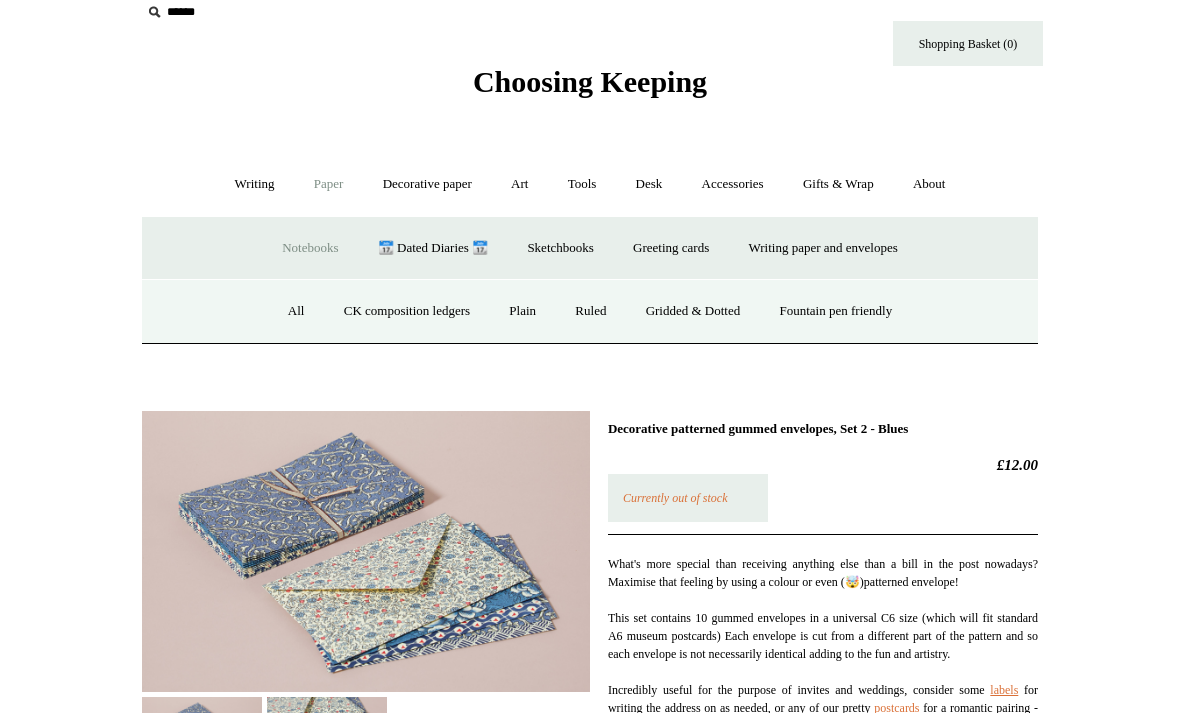 click on "CK composition ledgers" at bounding box center [407, 311] 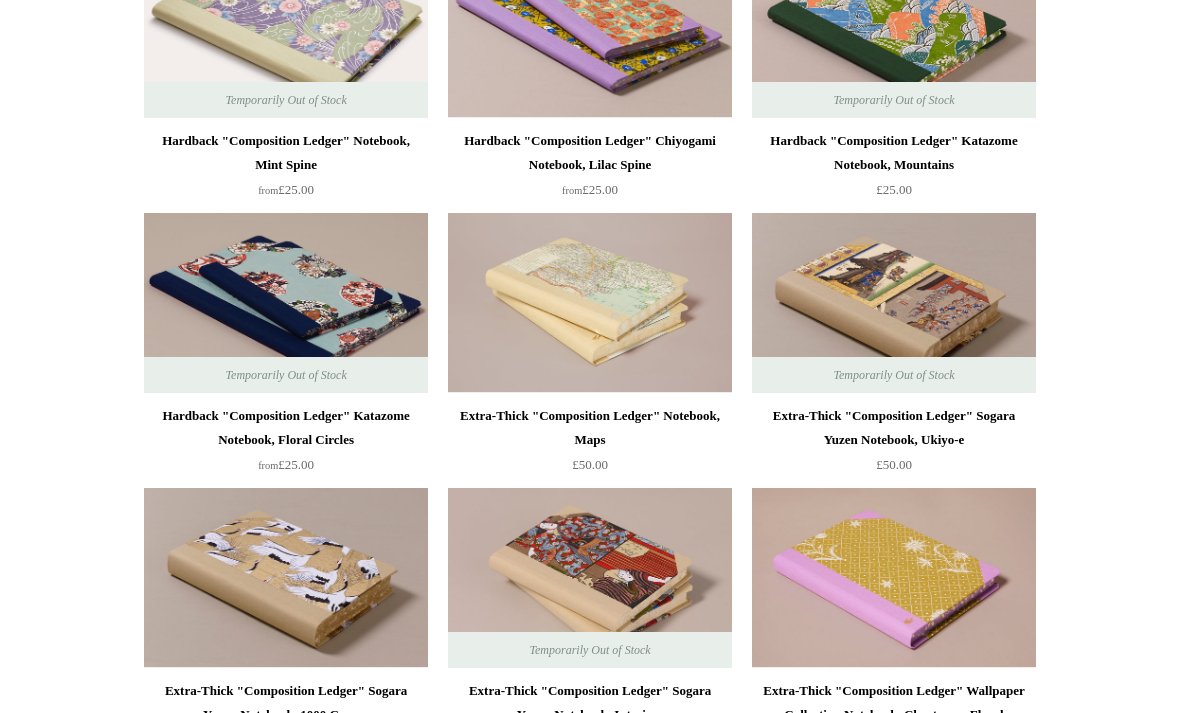 scroll, scrollTop: 1100, scrollLeft: 0, axis: vertical 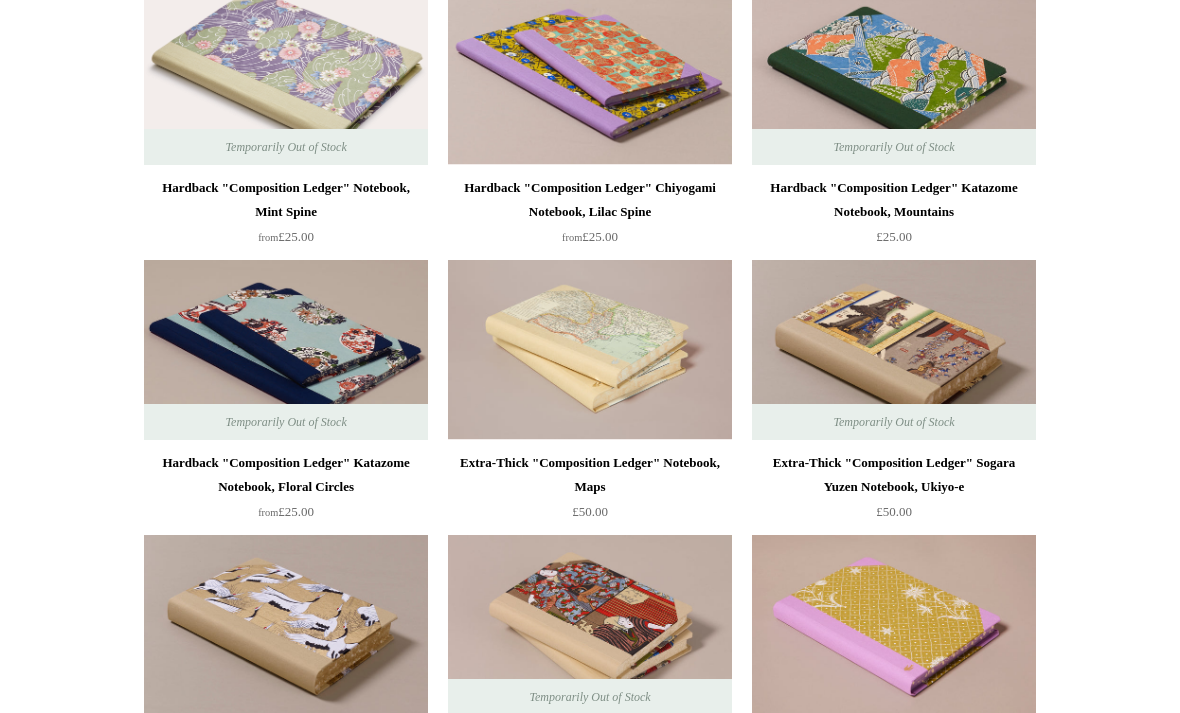 click at bounding box center (590, 350) 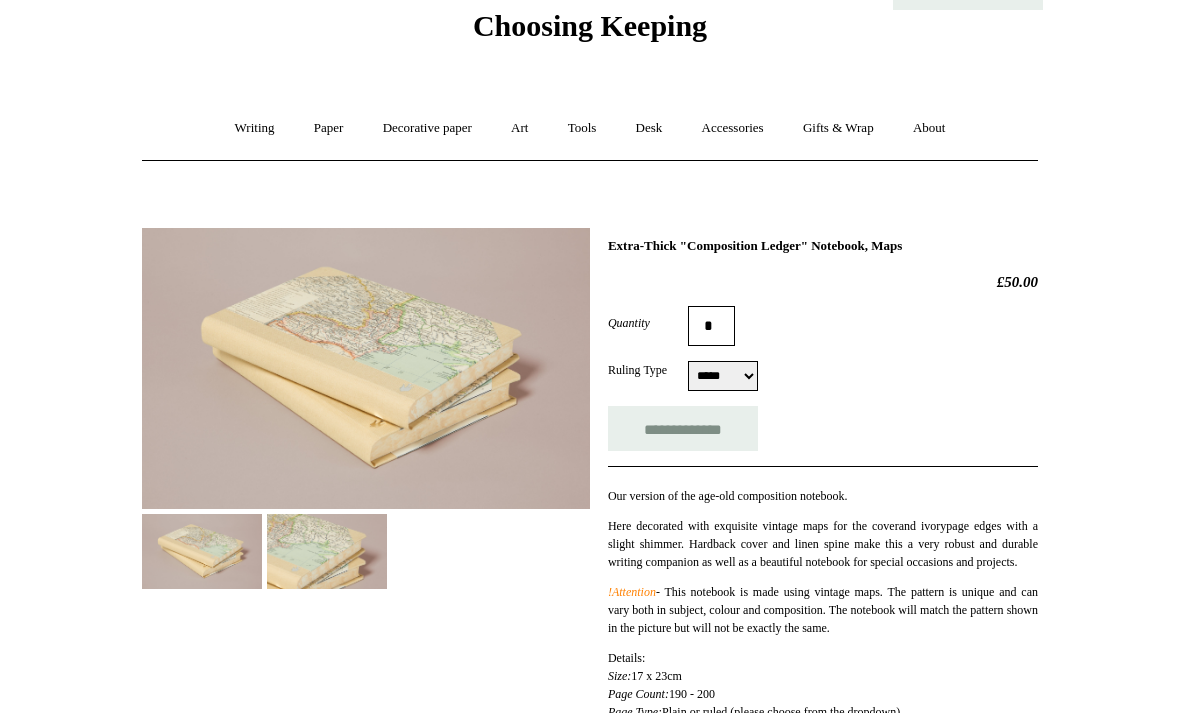 scroll, scrollTop: 0, scrollLeft: 0, axis: both 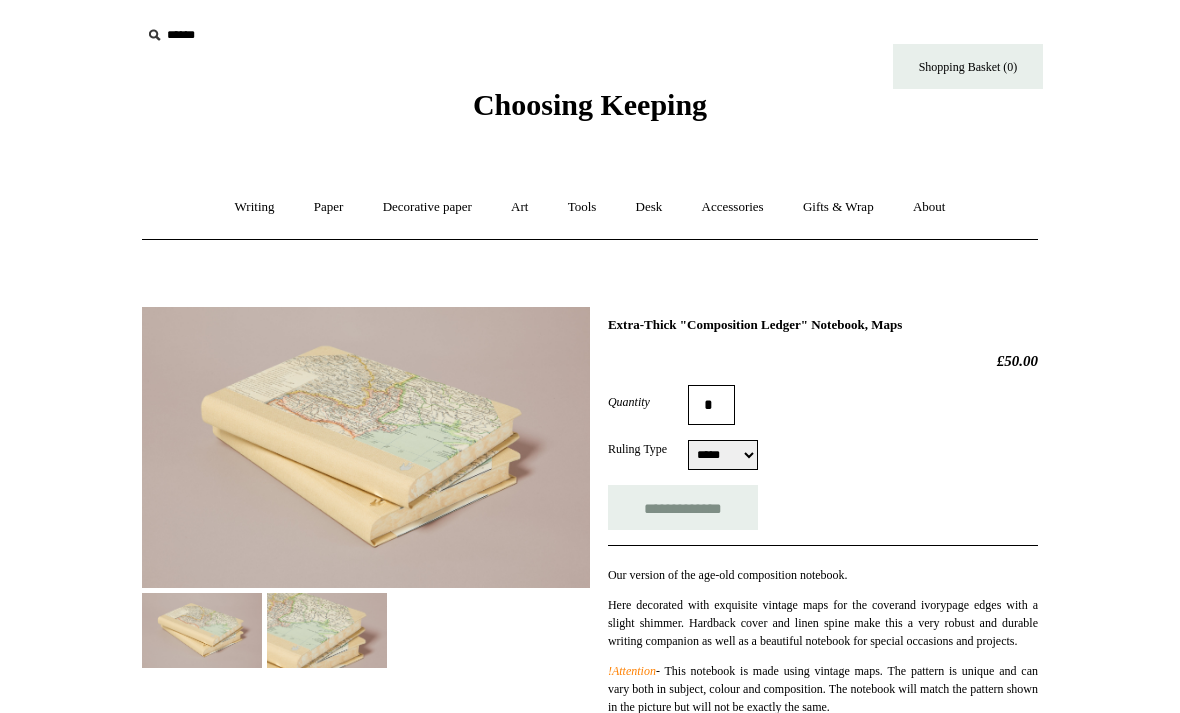 click on "Accessories +" at bounding box center (733, 207) 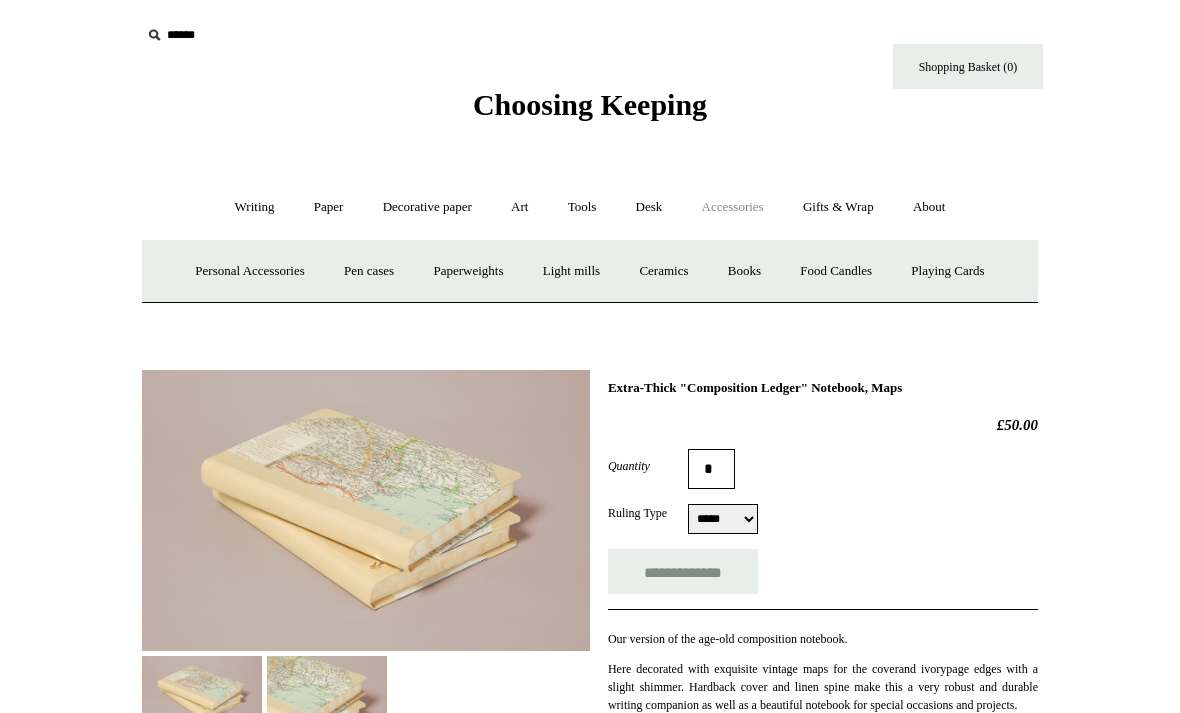 click on "Light mills" at bounding box center [571, 271] 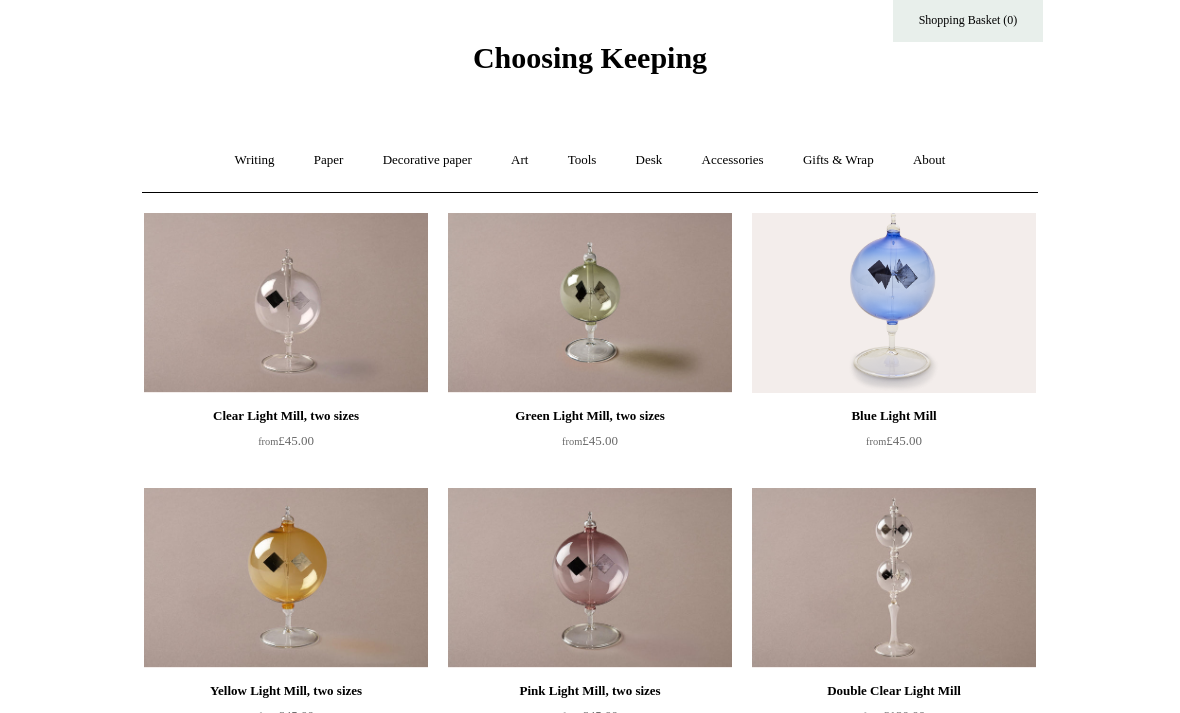 scroll, scrollTop: 0, scrollLeft: 0, axis: both 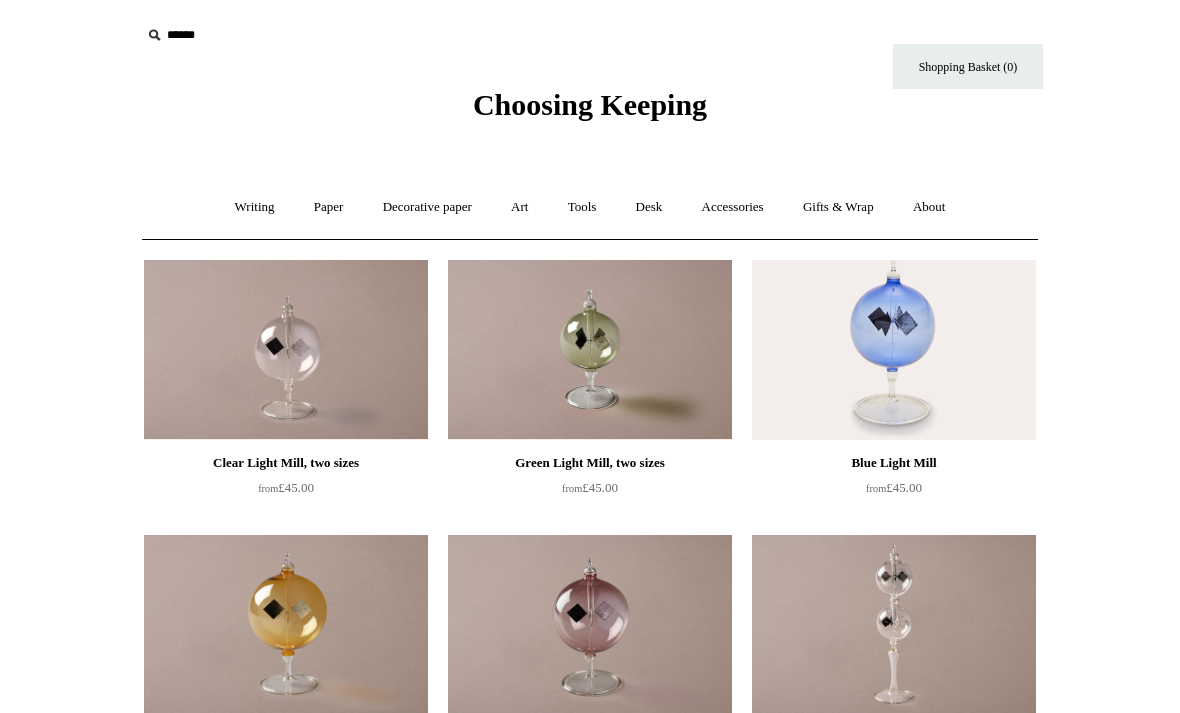 click on "Gifts & Wrap +" at bounding box center [838, 207] 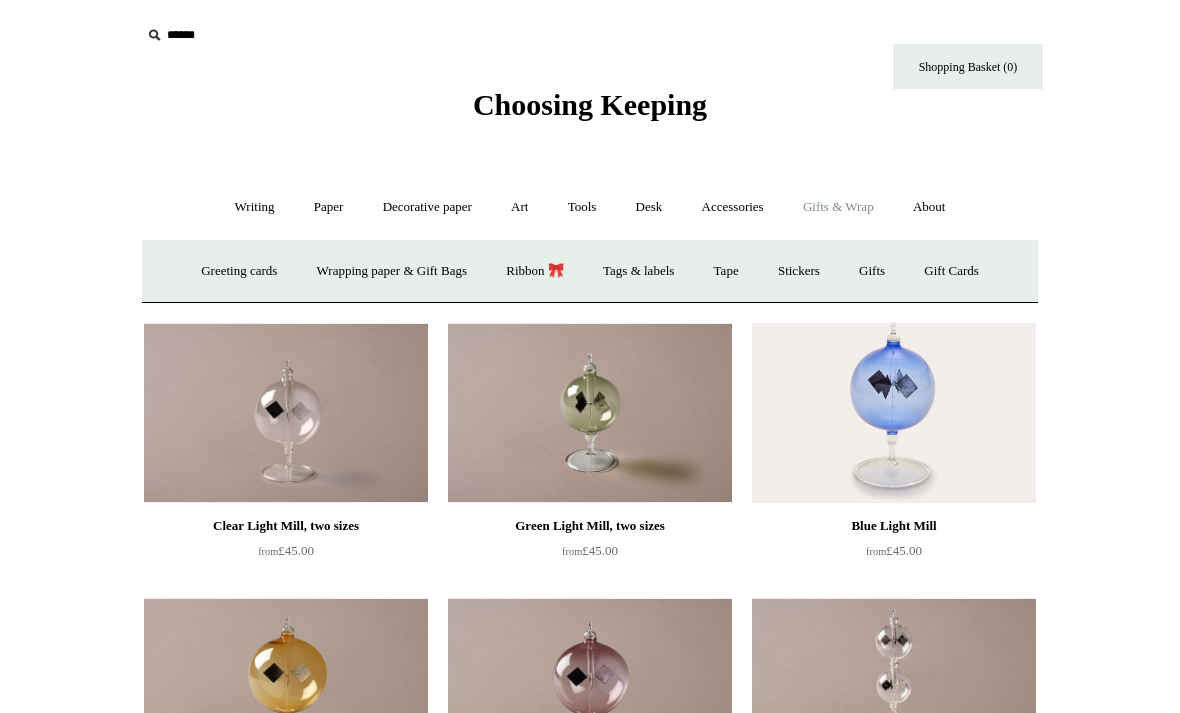 click on "Stickers" at bounding box center [799, 271] 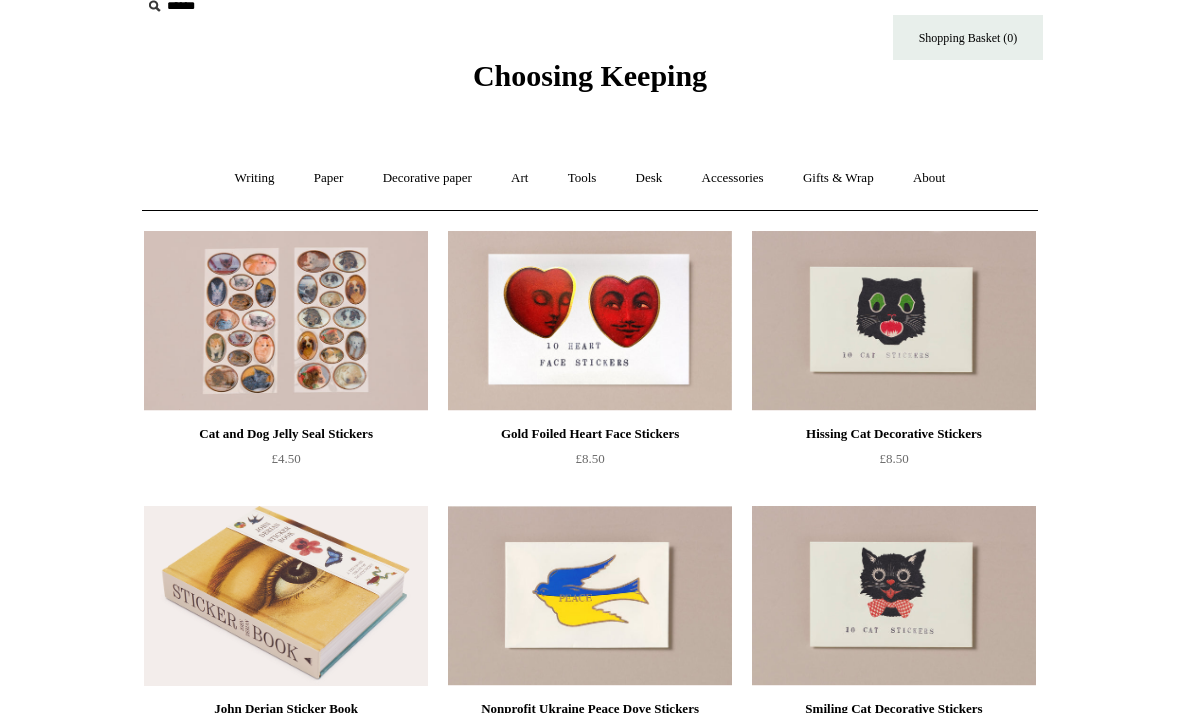 scroll, scrollTop: 0, scrollLeft: 0, axis: both 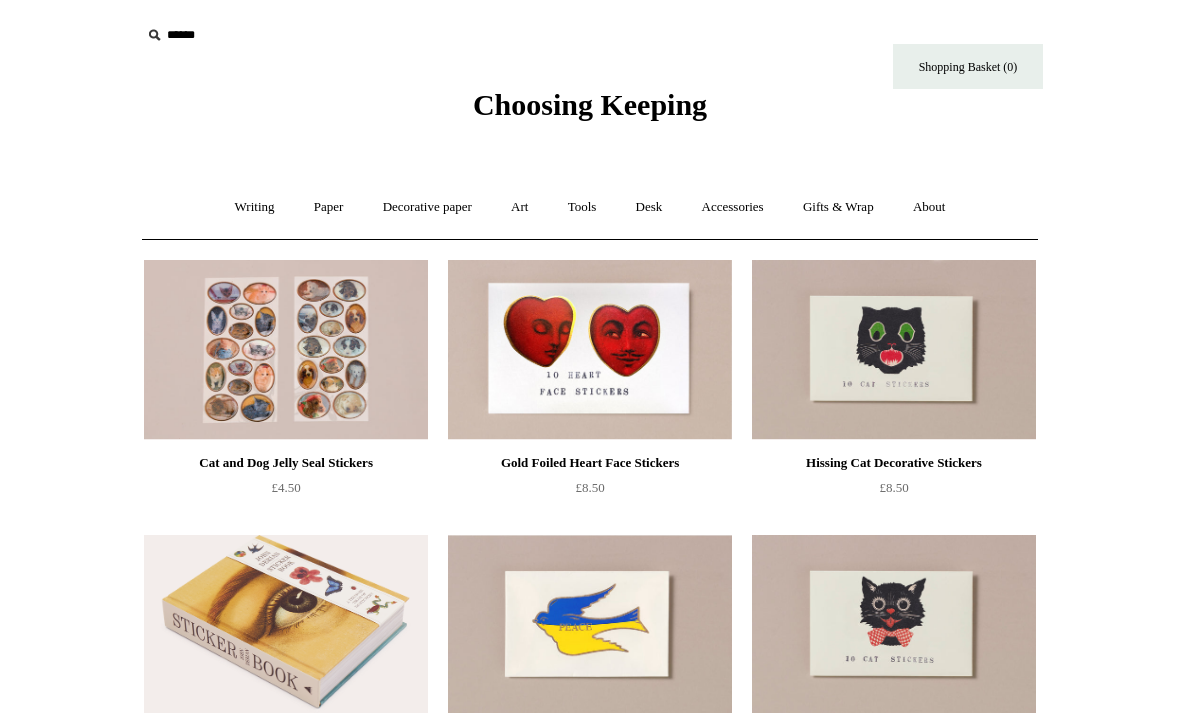 click on "Art +" at bounding box center [519, 207] 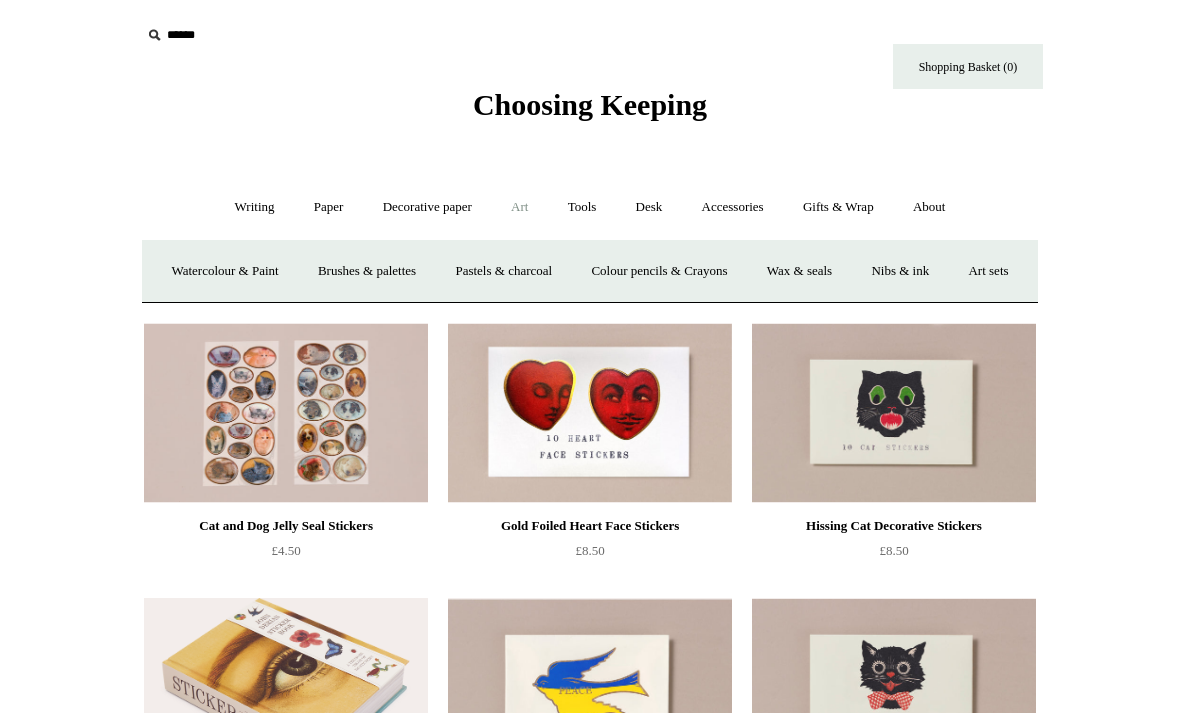 click on "Watercolour & Paint" at bounding box center [224, 271] 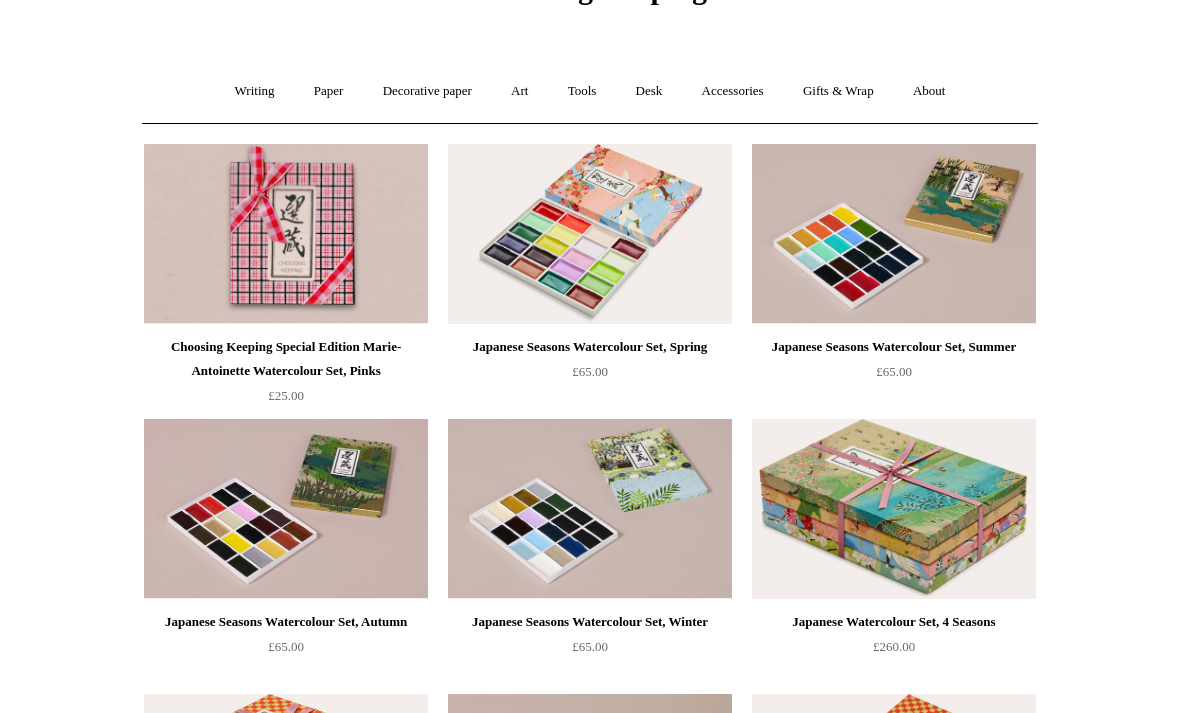 scroll, scrollTop: 88, scrollLeft: 0, axis: vertical 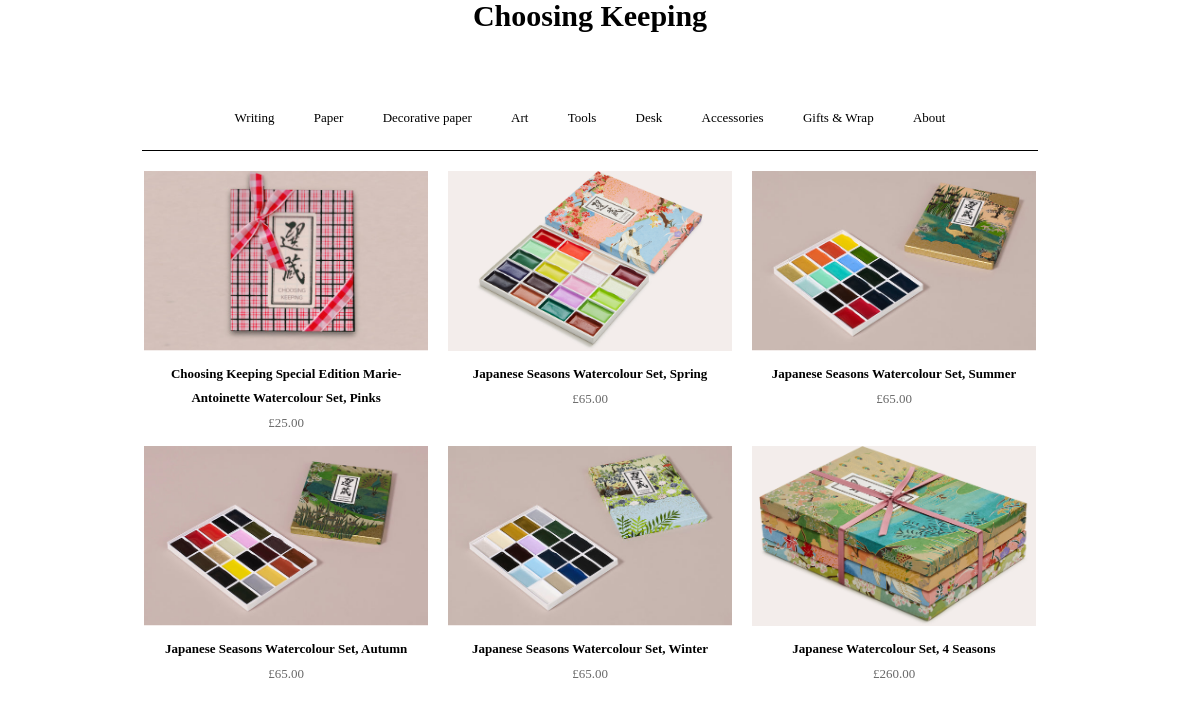 click at bounding box center (286, 262) 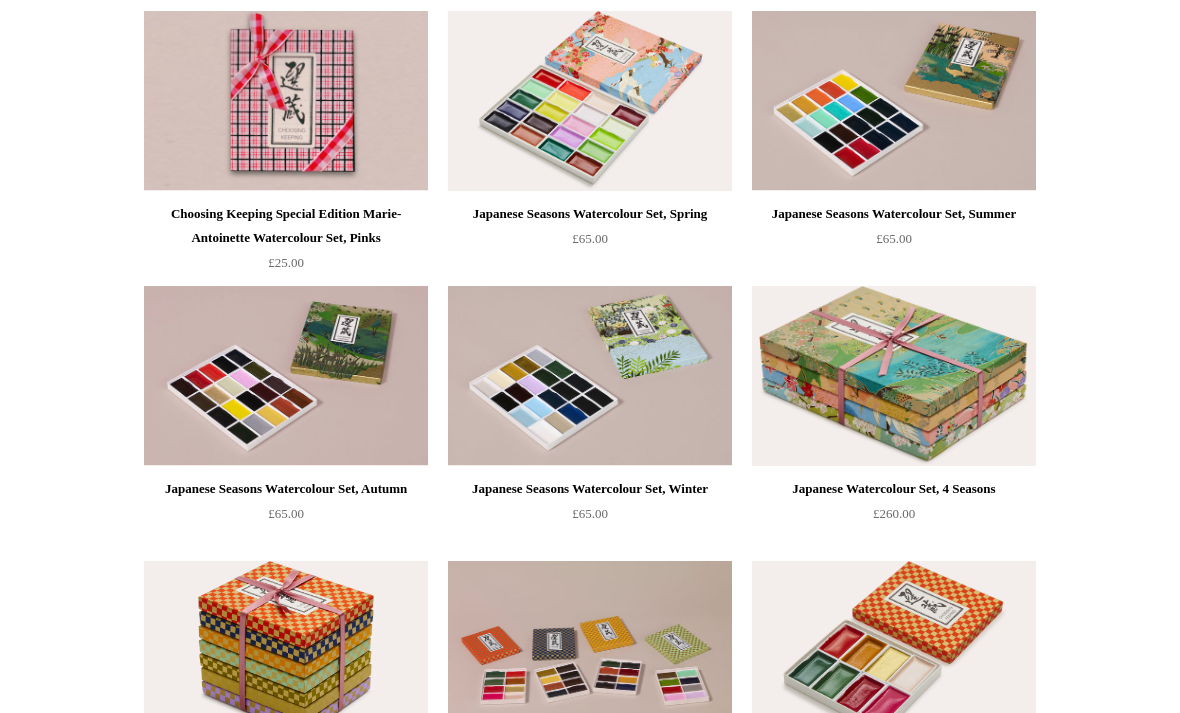 scroll, scrollTop: 0, scrollLeft: 0, axis: both 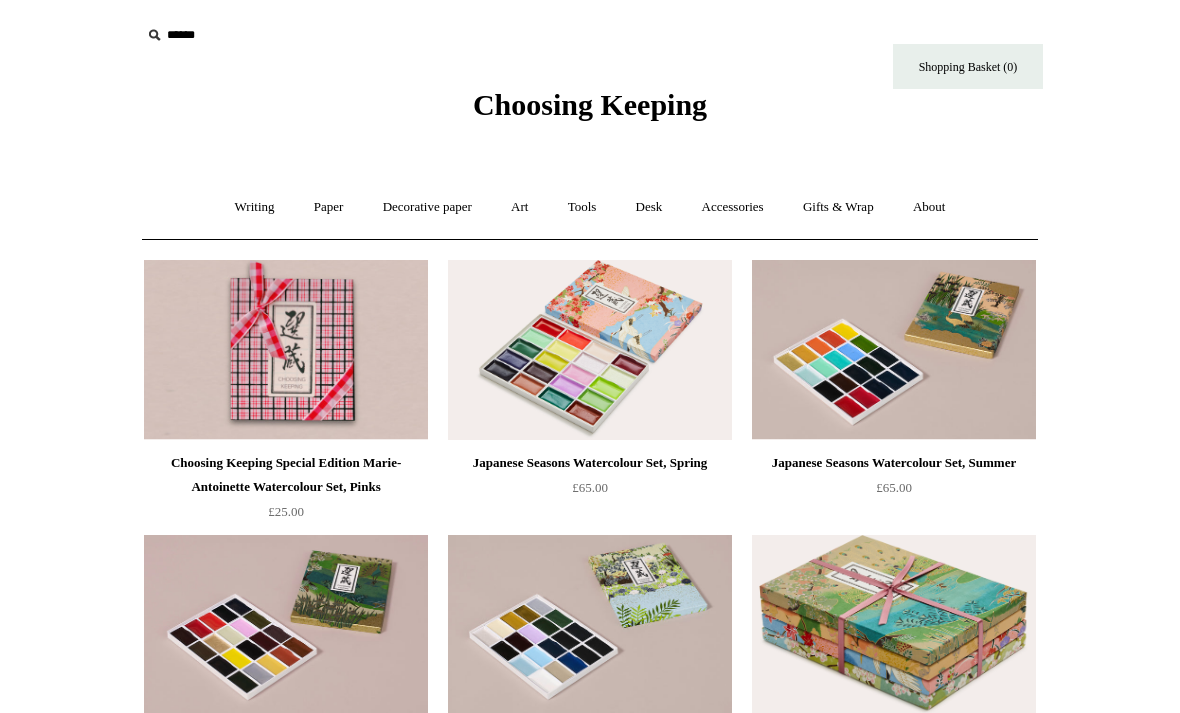 click on "Writing +" at bounding box center [255, 207] 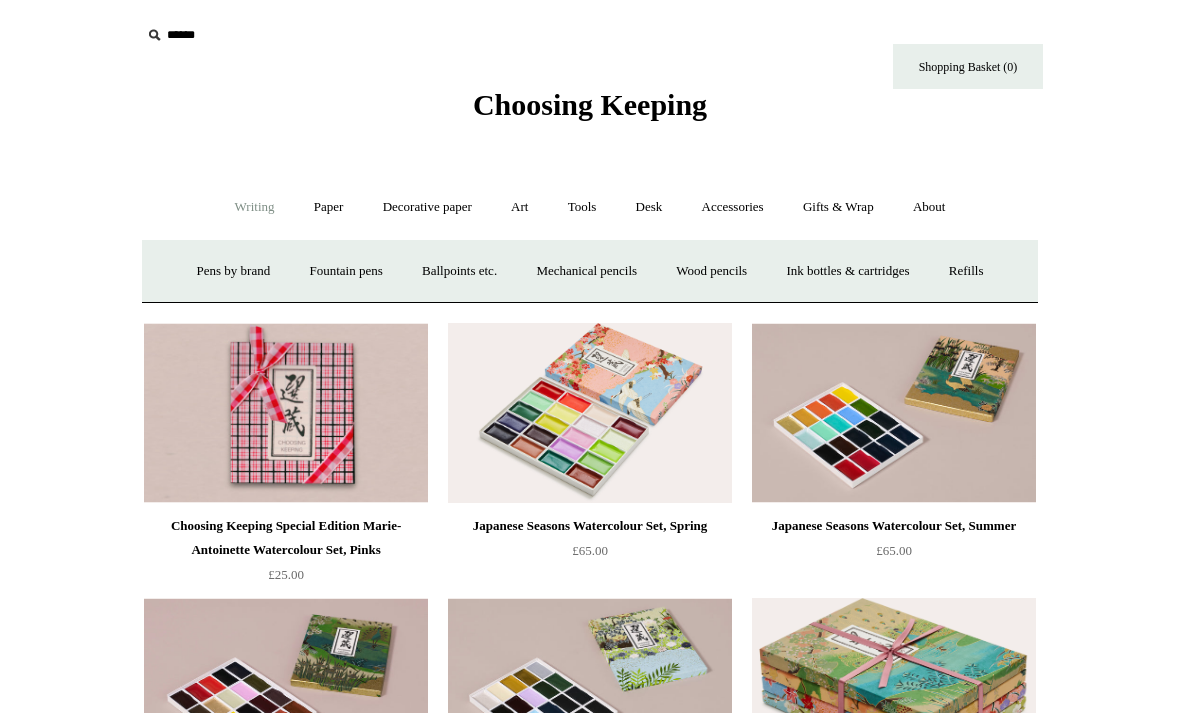 click on "Wood pencils +" at bounding box center (711, 271) 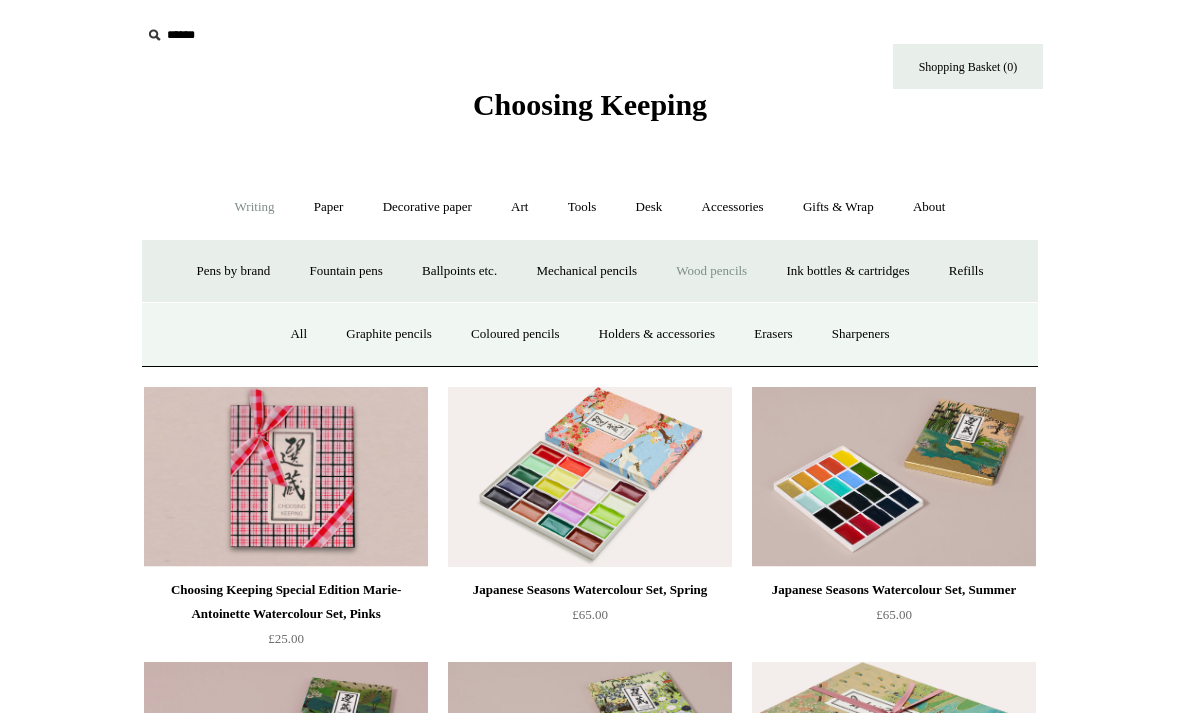 click on "All" at bounding box center (298, 334) 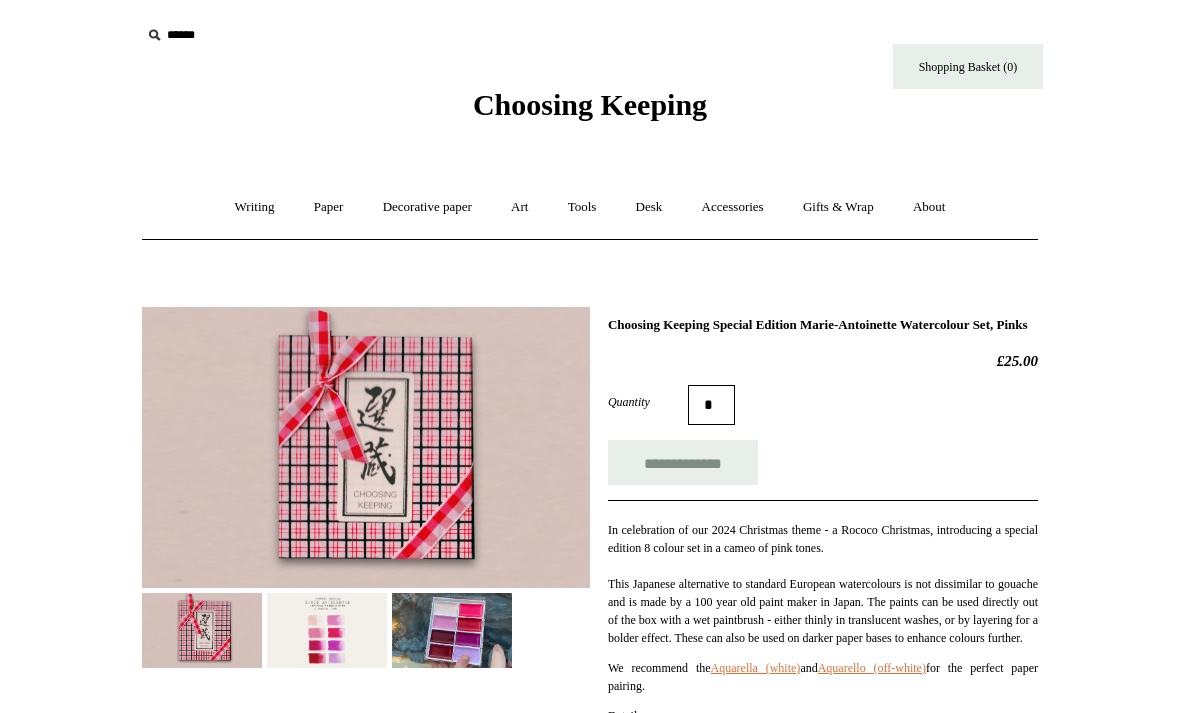 scroll, scrollTop: 0, scrollLeft: 0, axis: both 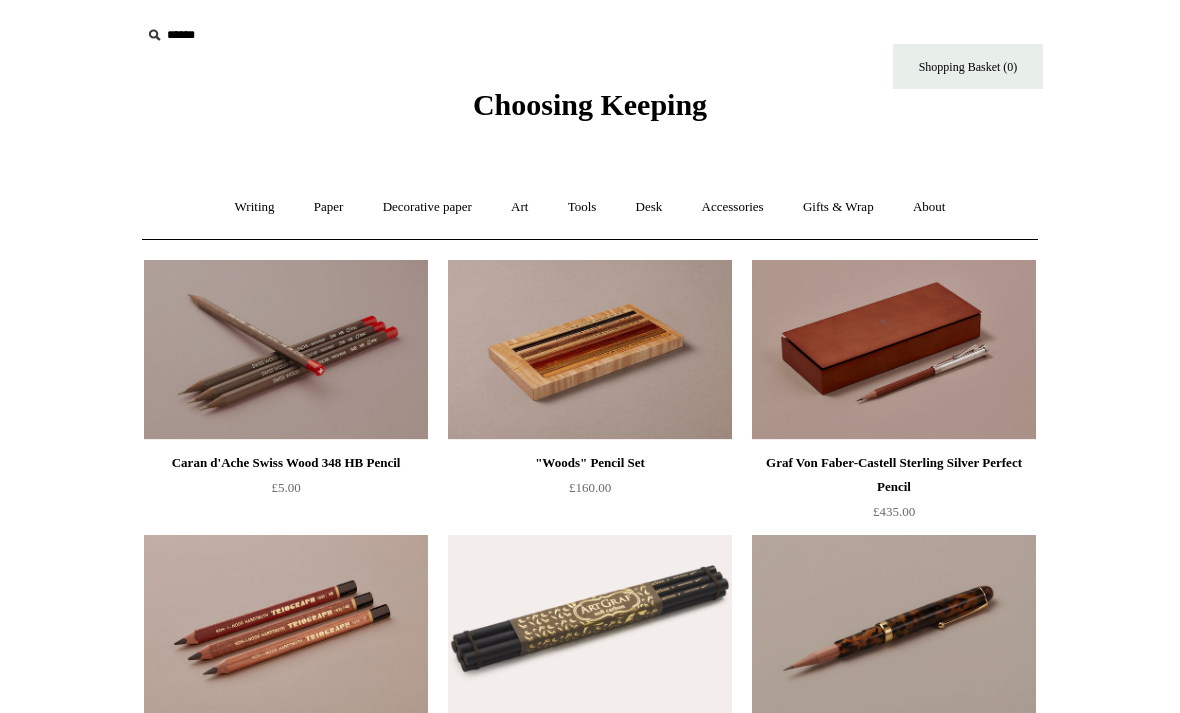 click on "Decorative paper +" at bounding box center [427, 207] 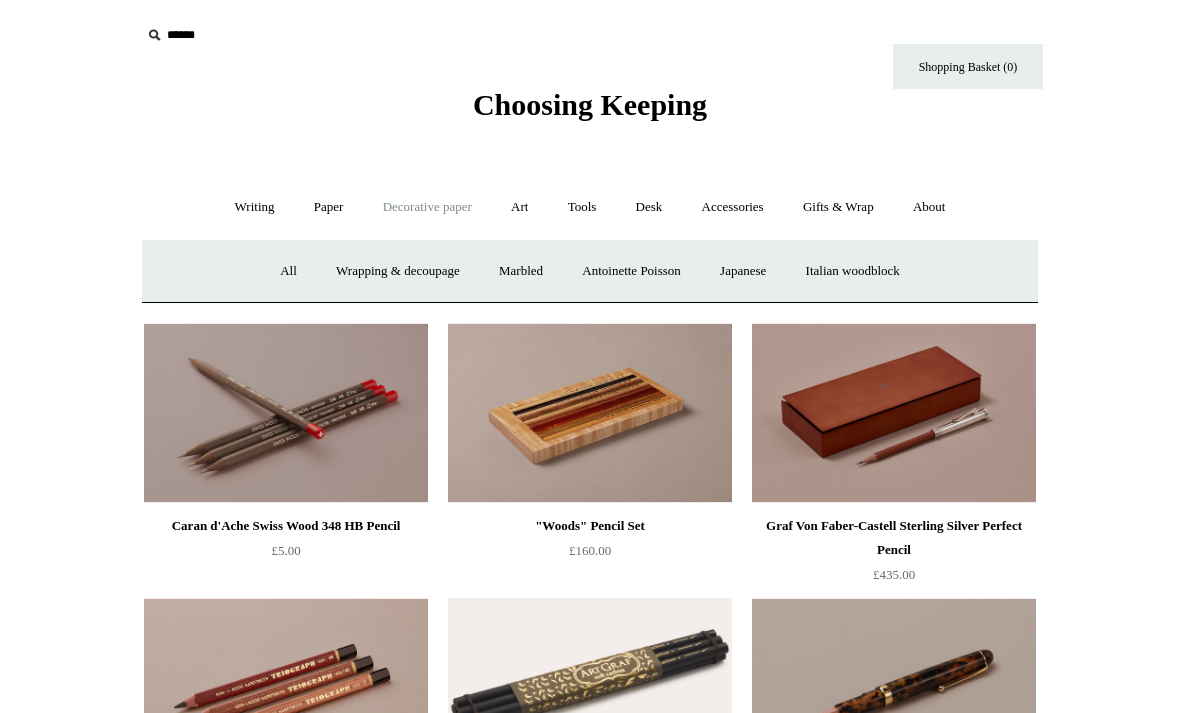 click on "Tools +" at bounding box center (582, 207) 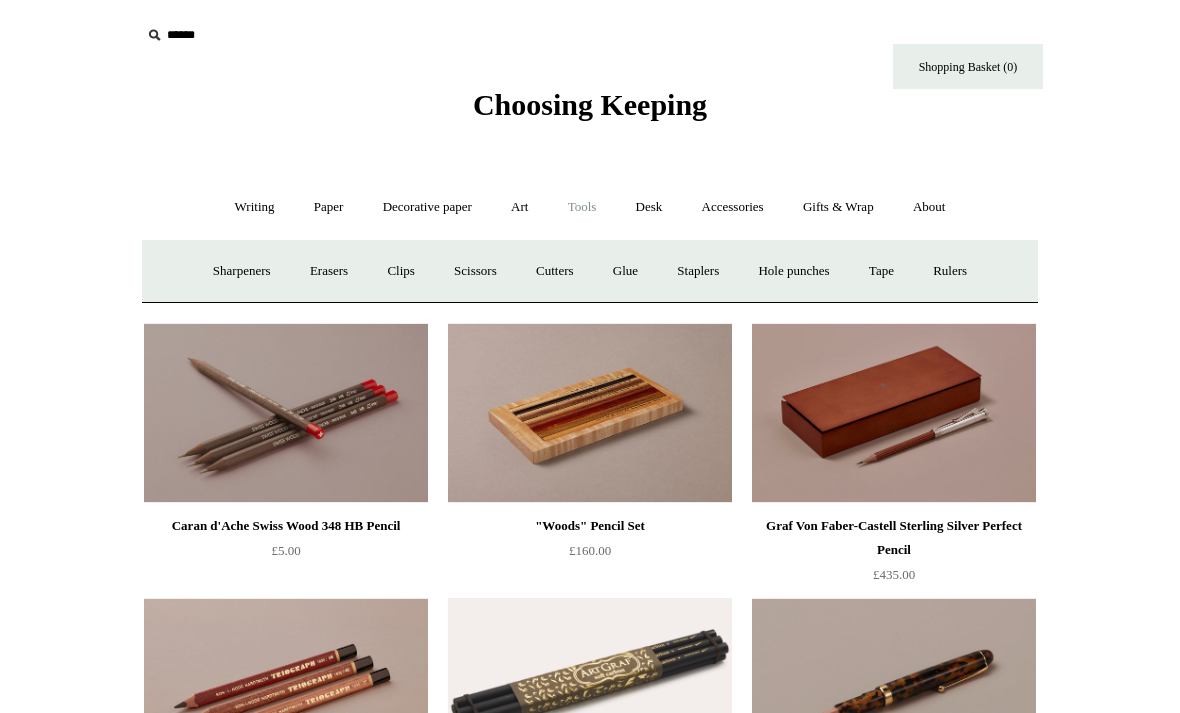 click on "Scissors" at bounding box center (475, 271) 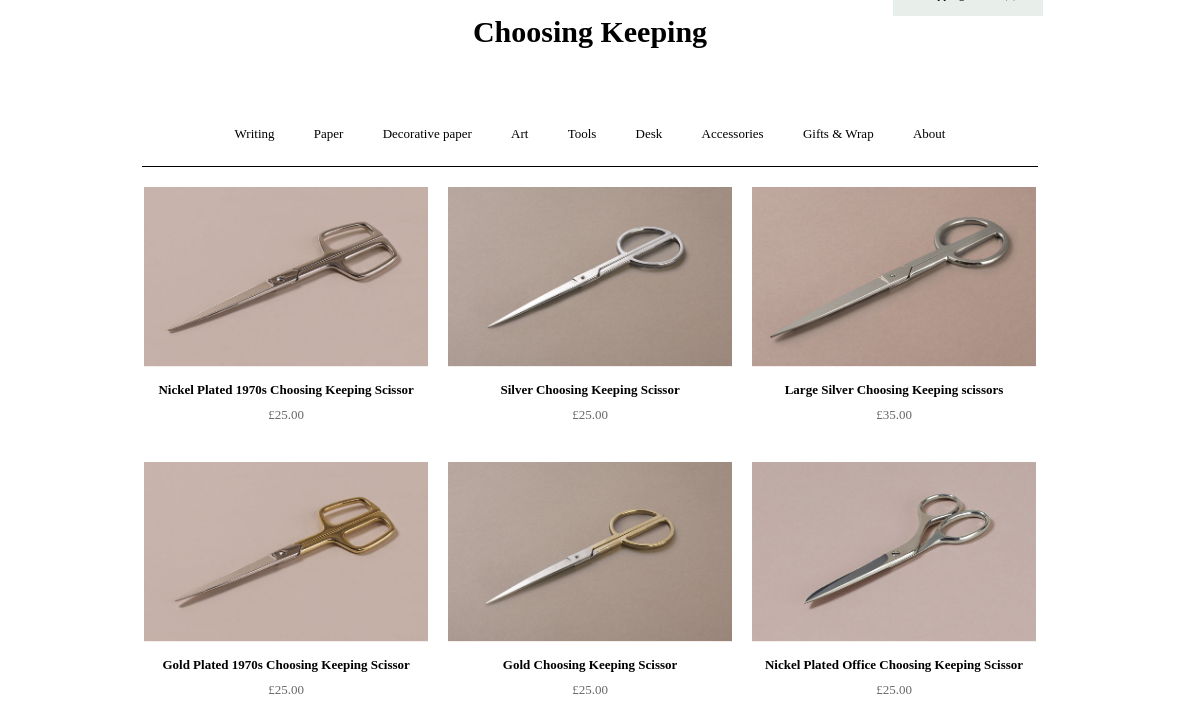 scroll, scrollTop: 0, scrollLeft: 0, axis: both 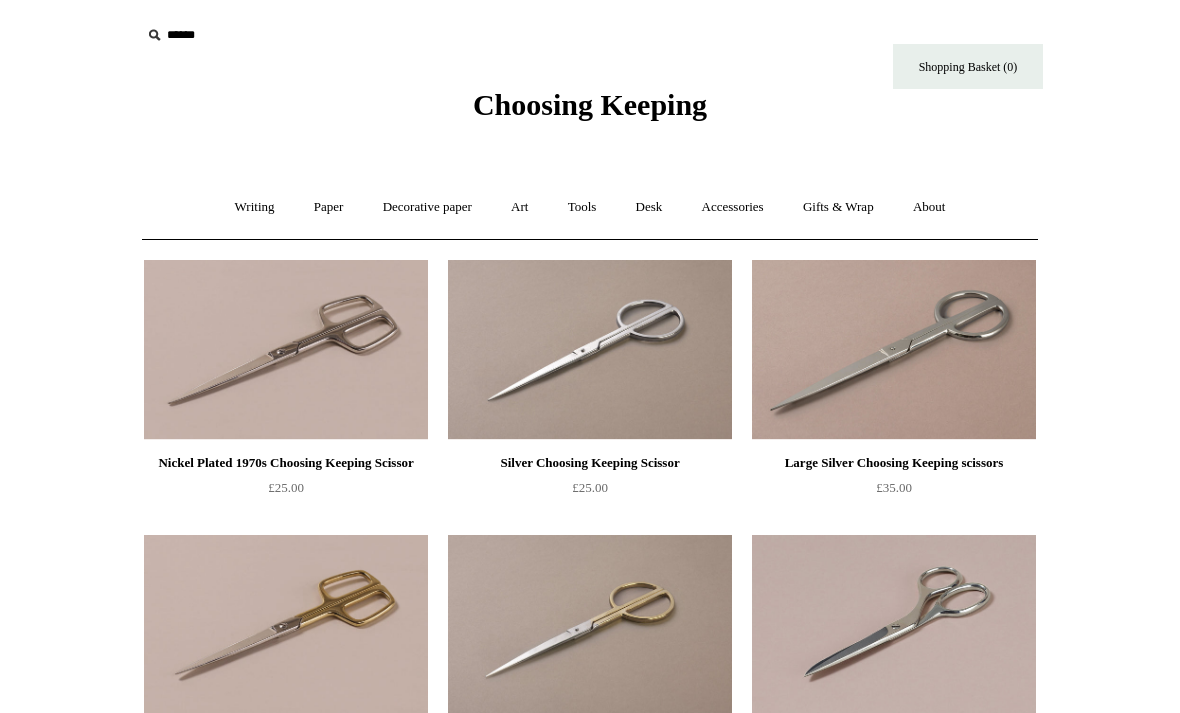 click on "Gifts & Wrap +" at bounding box center [838, 207] 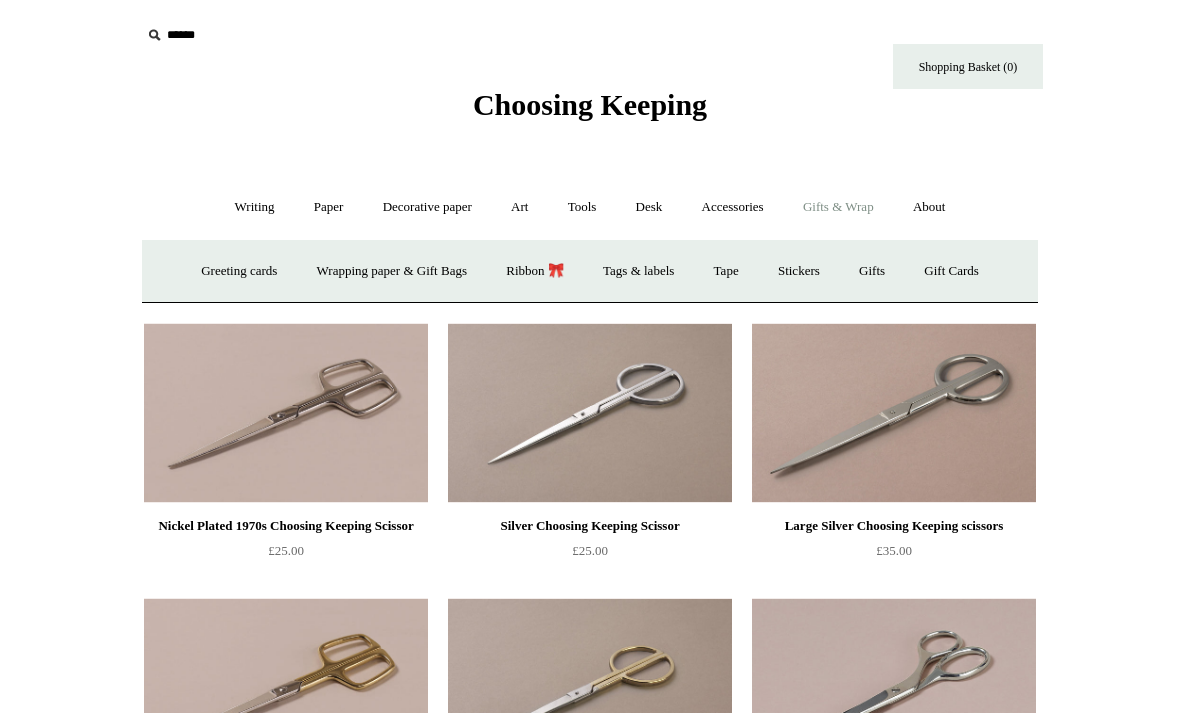 click on "Art +" at bounding box center (519, 207) 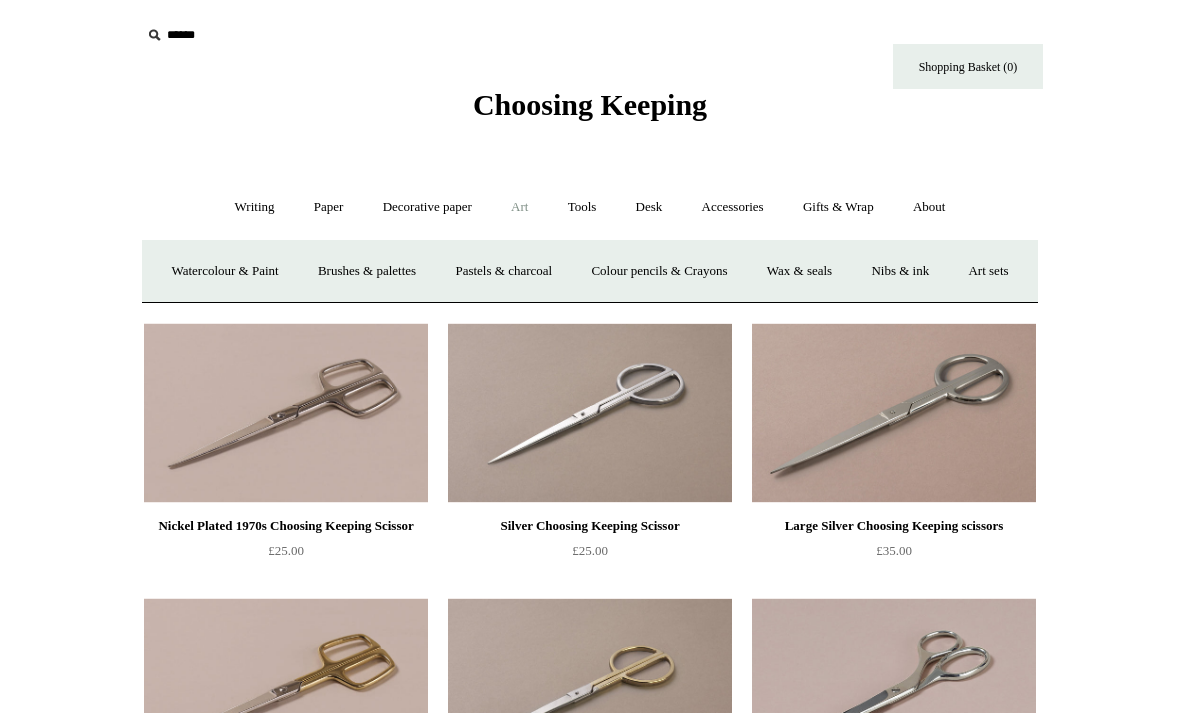 click on "Brushes & palettes" at bounding box center [367, 271] 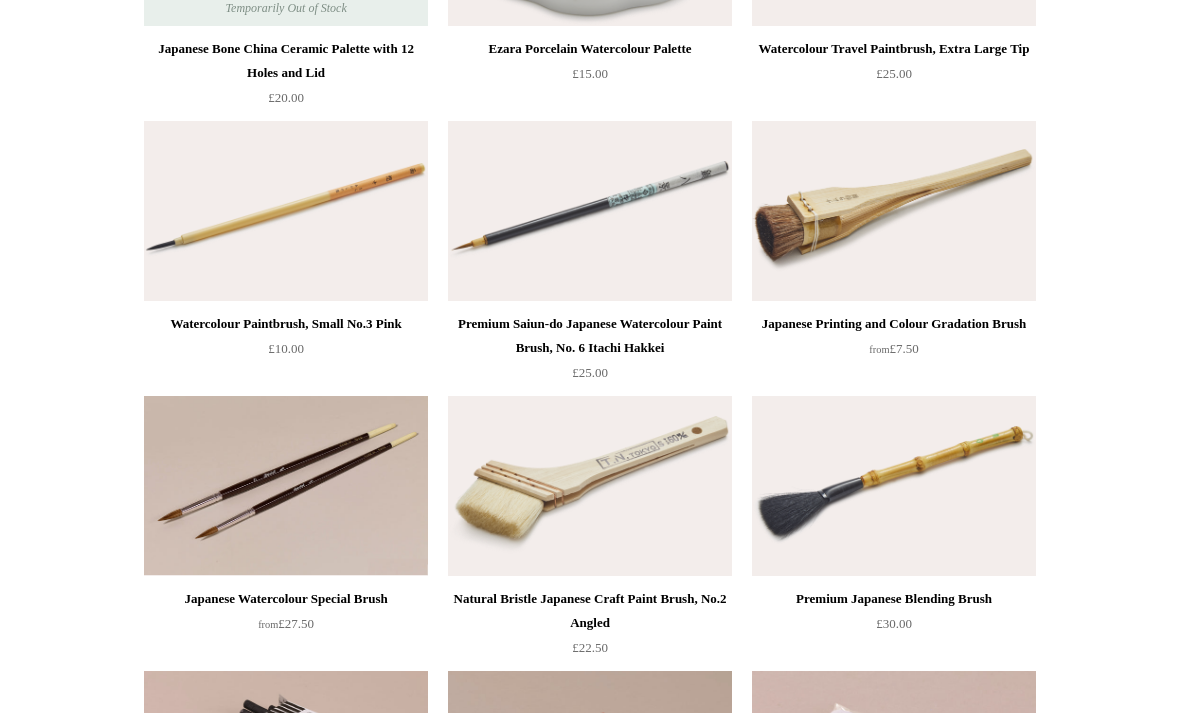 scroll, scrollTop: 414, scrollLeft: 0, axis: vertical 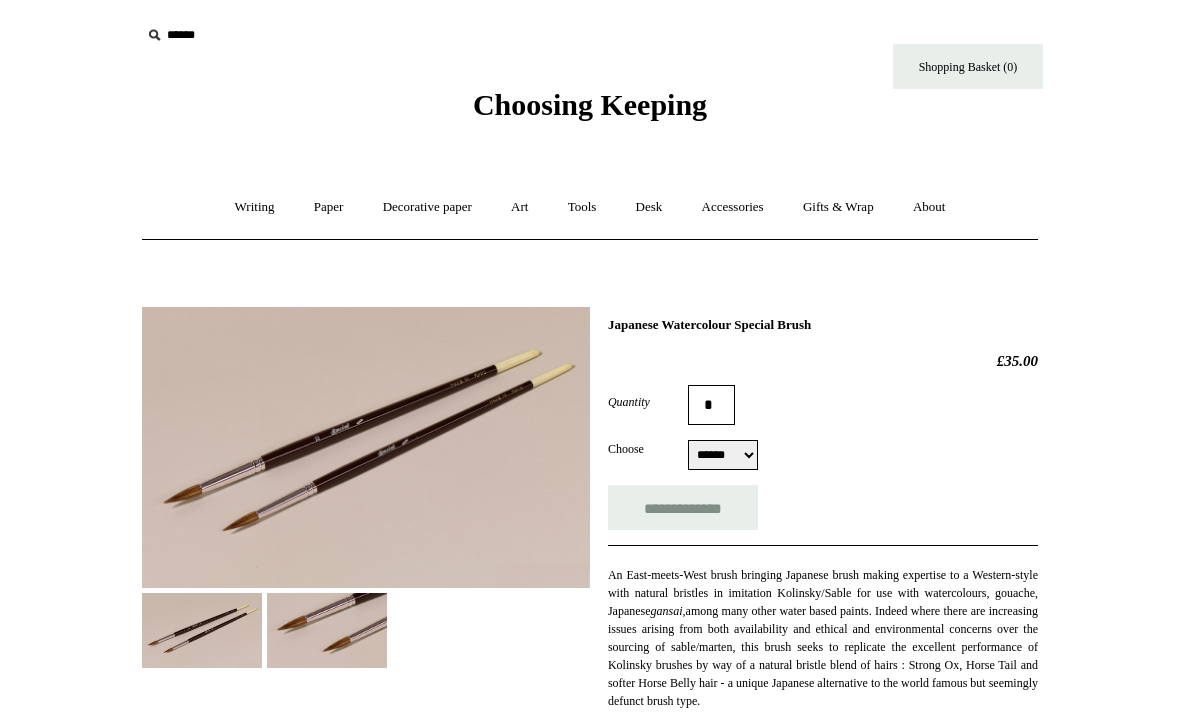 click on "Accessories +" at bounding box center (733, 207) 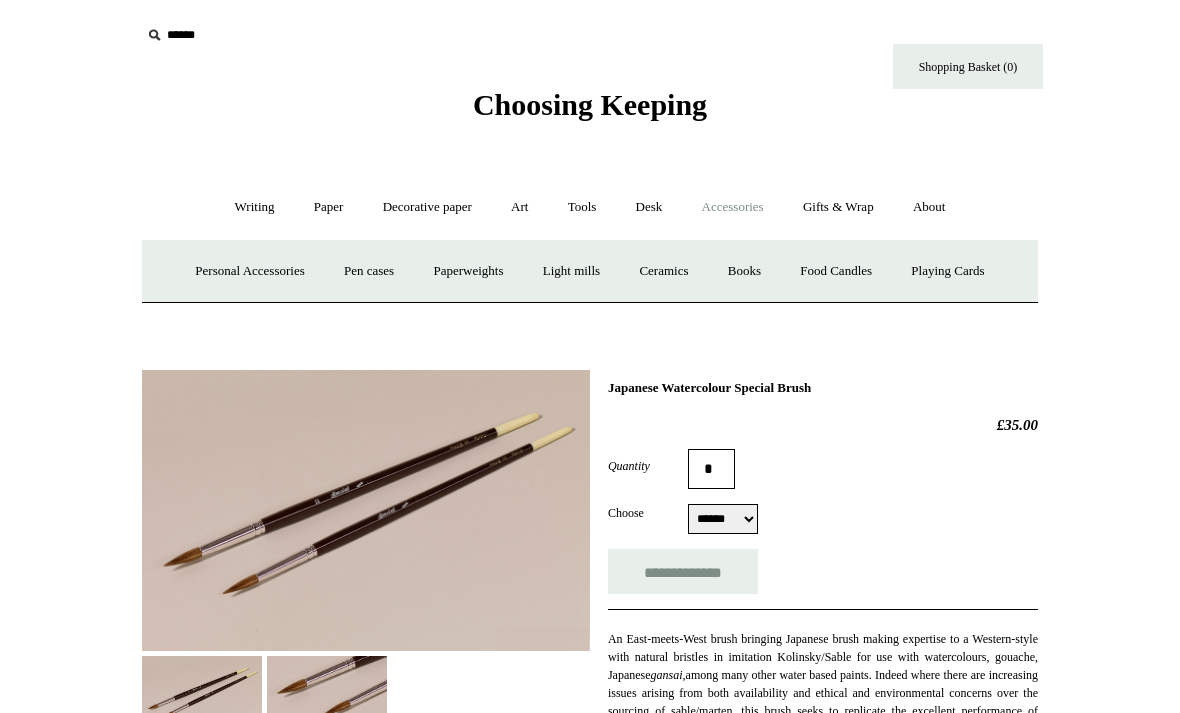 click on "Books" at bounding box center [744, 271] 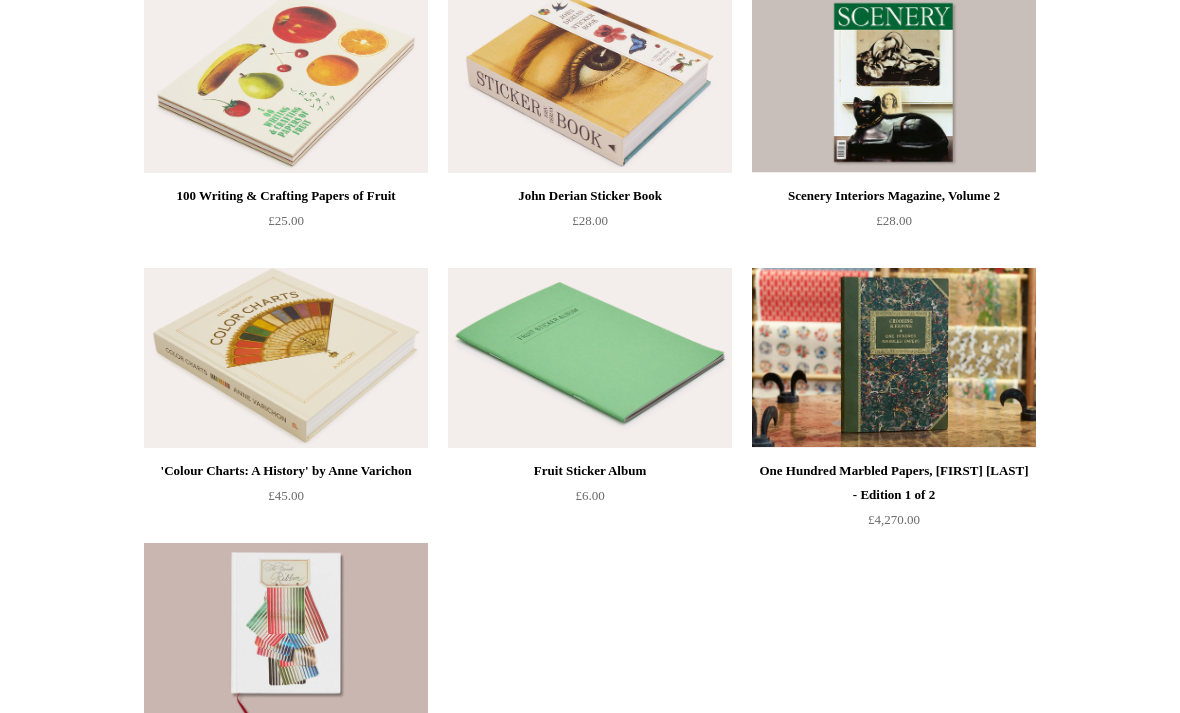 scroll, scrollTop: 267, scrollLeft: 0, axis: vertical 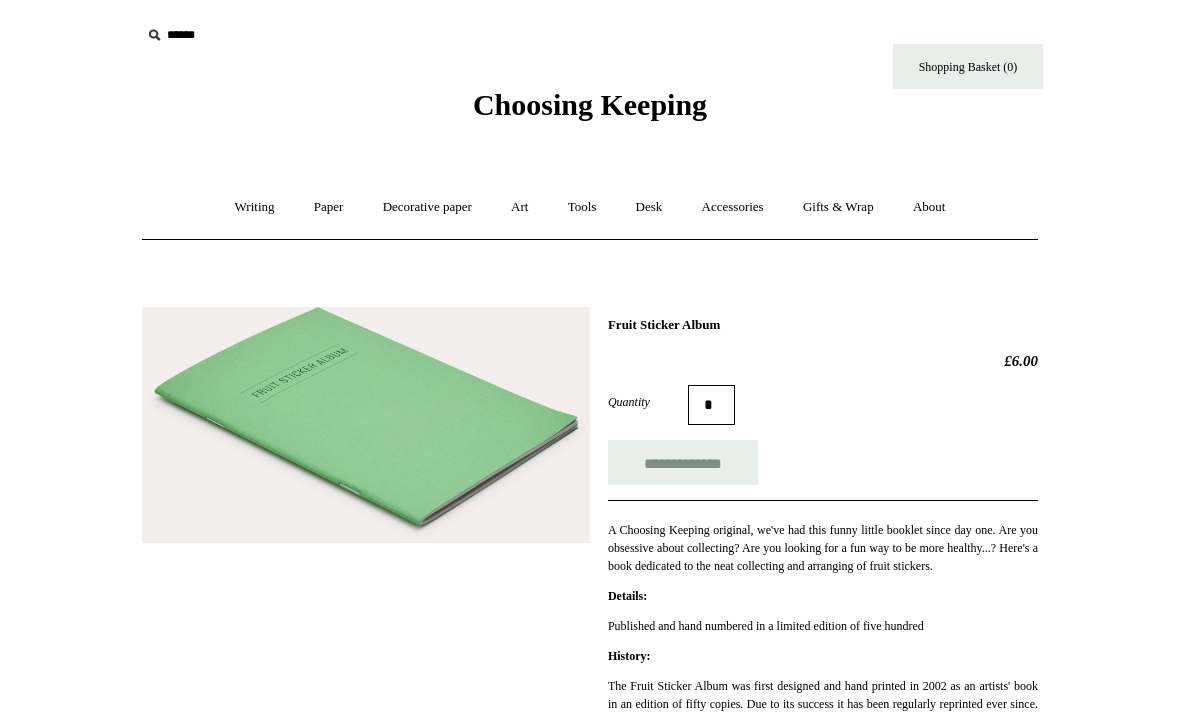 click on "Accessories +" at bounding box center (733, 207) 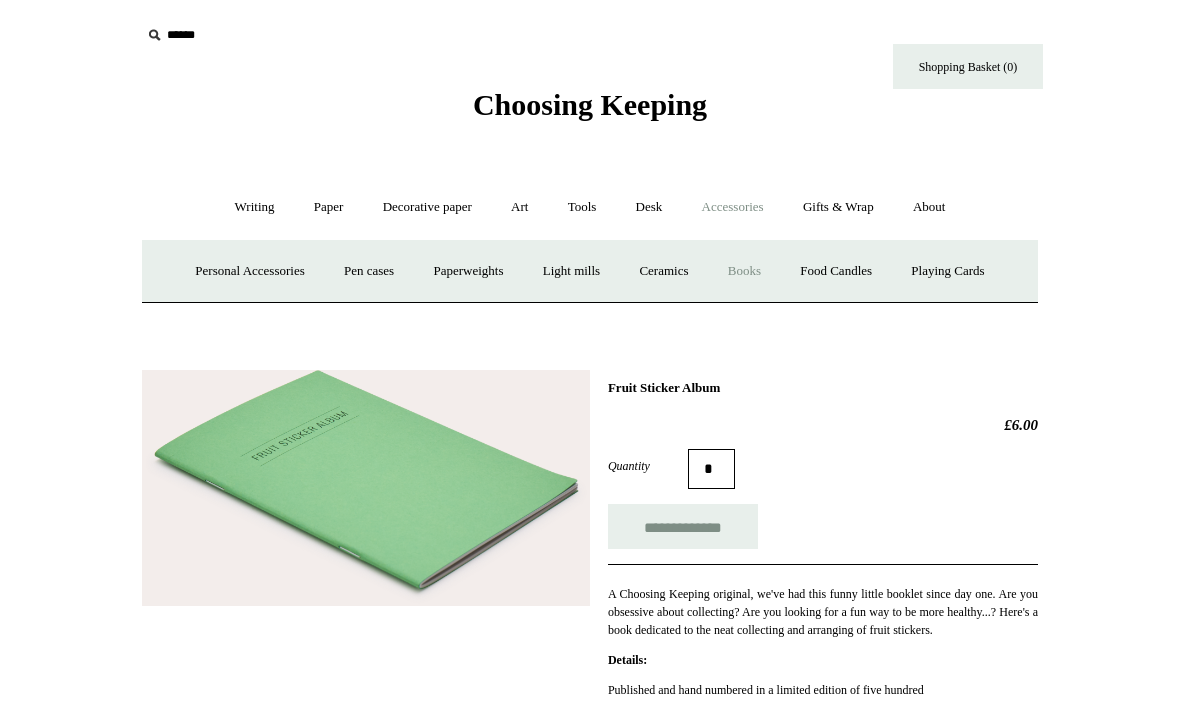 click on "Desk +" at bounding box center (649, 207) 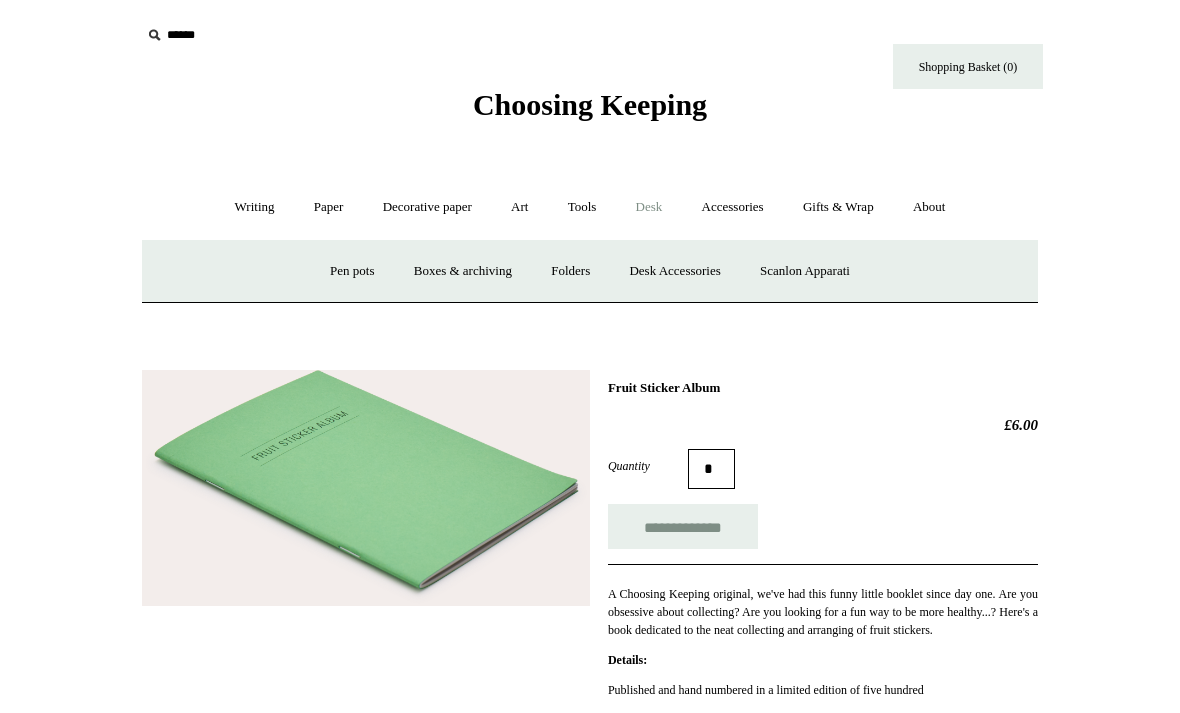 click on "Scanlon Apparati" at bounding box center [805, 271] 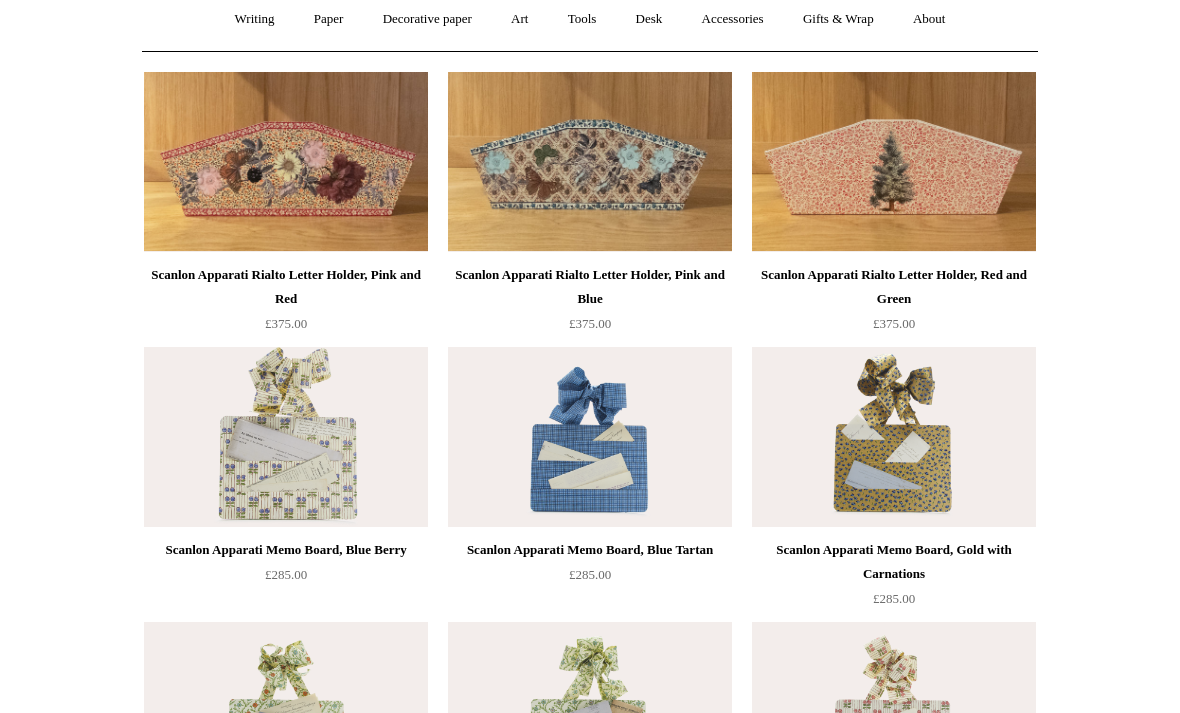 scroll, scrollTop: 0, scrollLeft: 0, axis: both 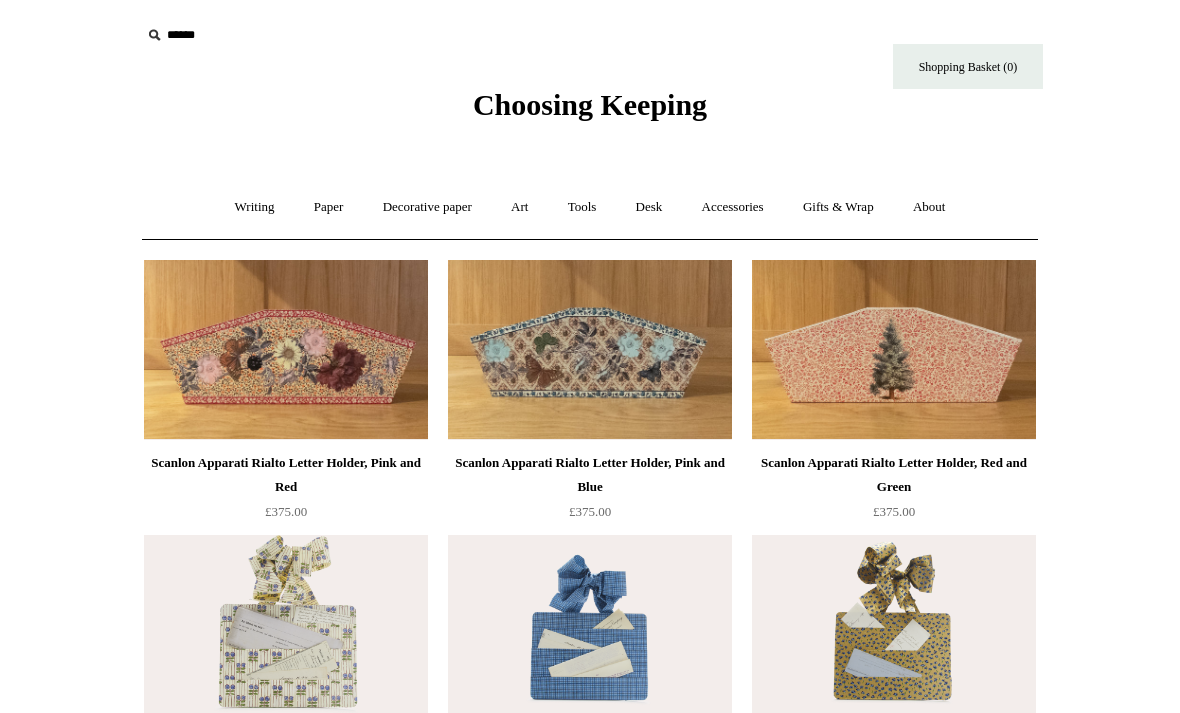 click on "Art +" at bounding box center (519, 207) 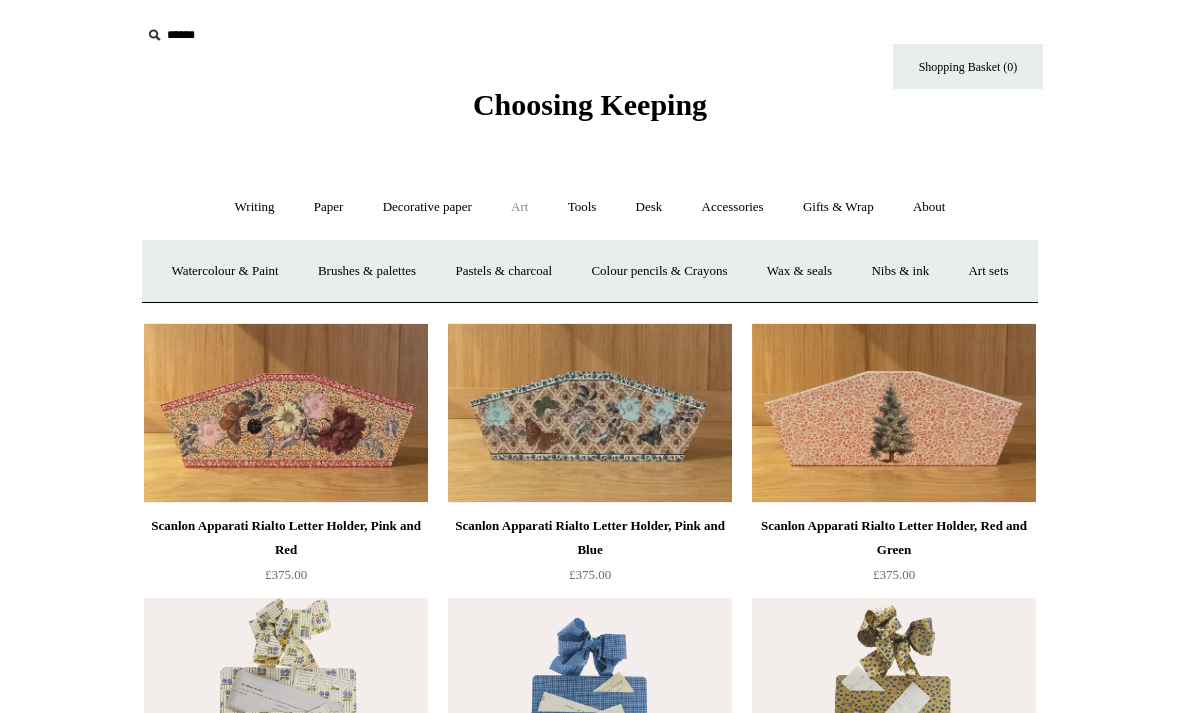 click on "Decorative paper +" at bounding box center (427, 207) 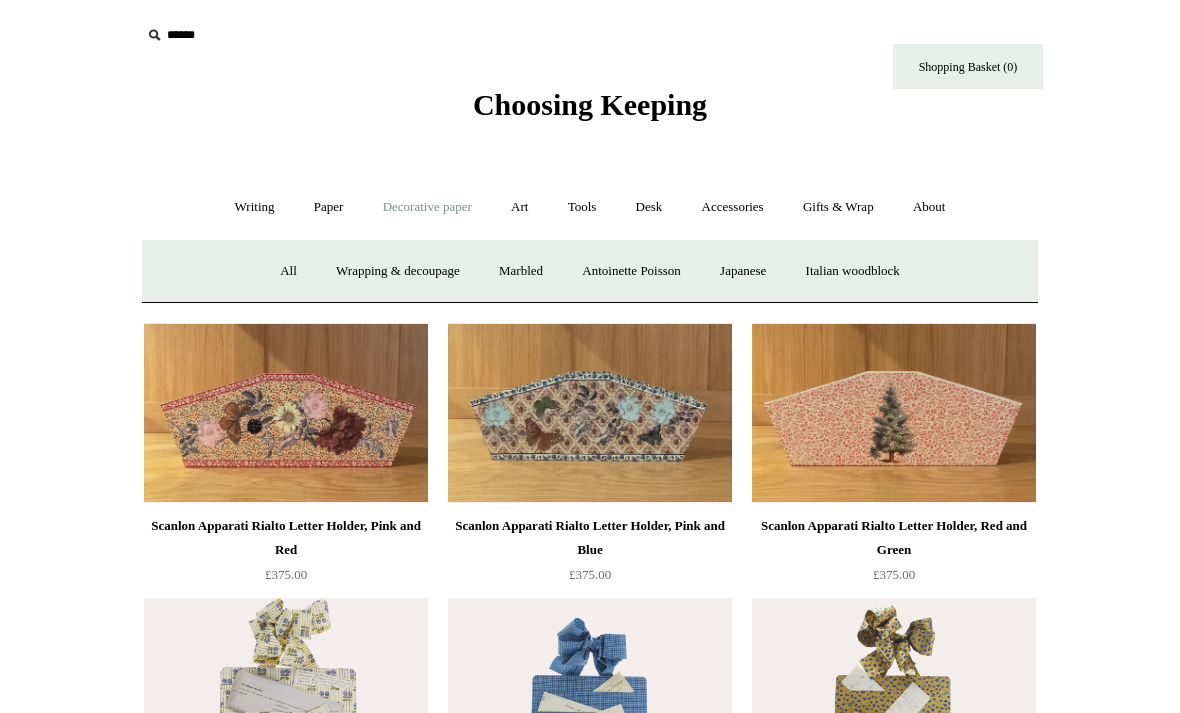 click on "Japanese" at bounding box center (743, 271) 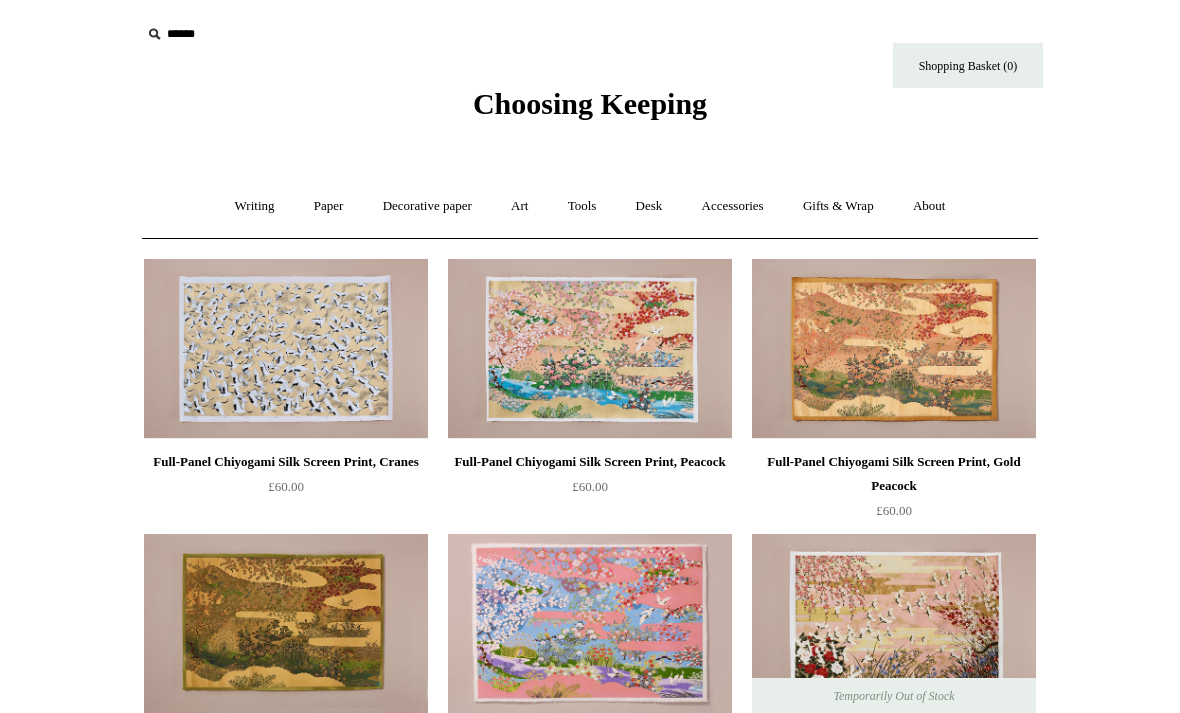 scroll, scrollTop: 0, scrollLeft: 0, axis: both 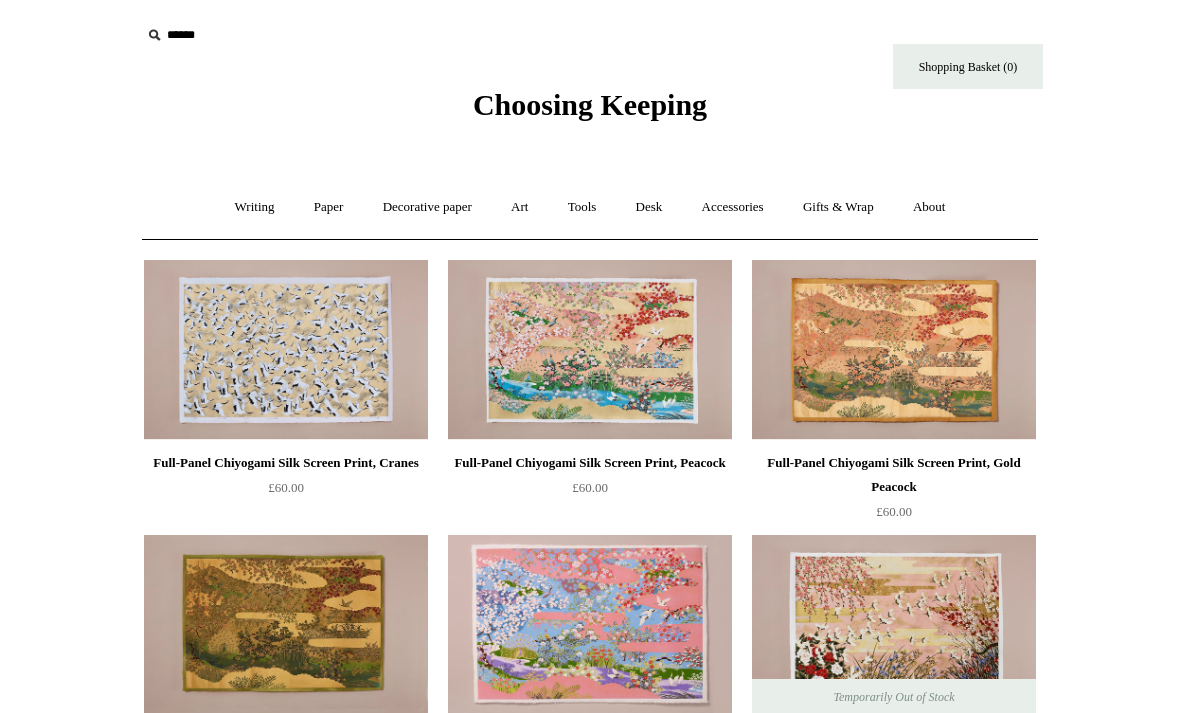 click on "Writing +" at bounding box center (255, 207) 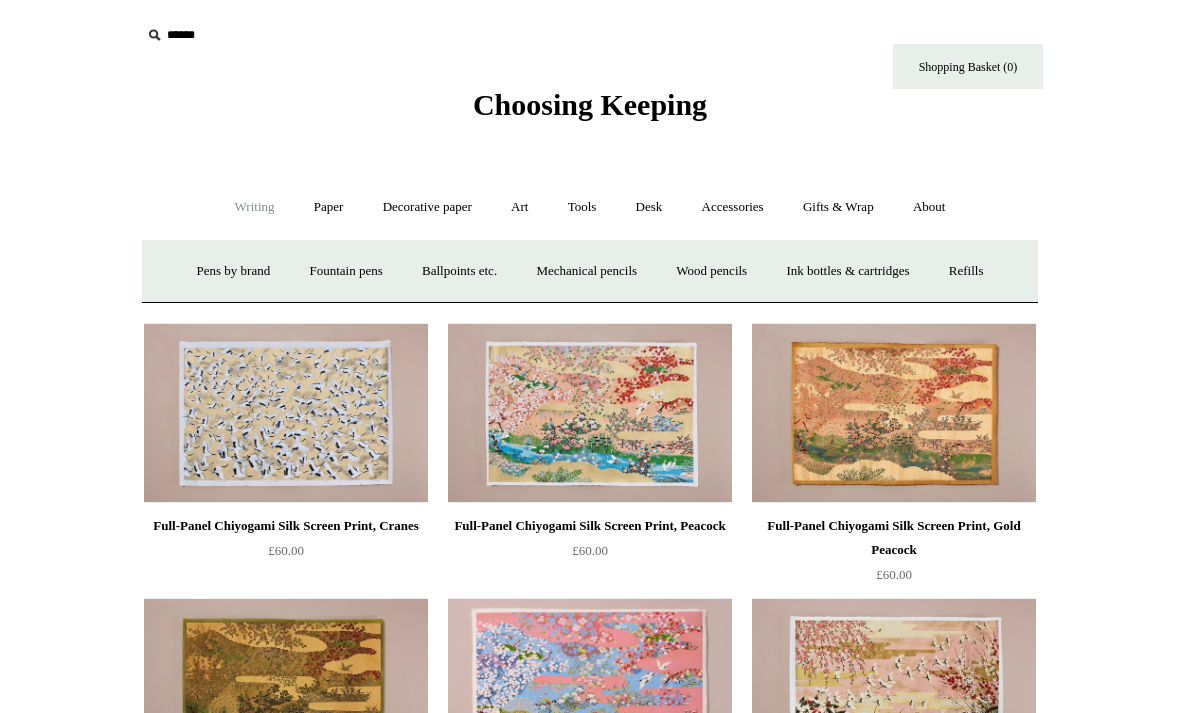 click on "Paper +" at bounding box center (329, 207) 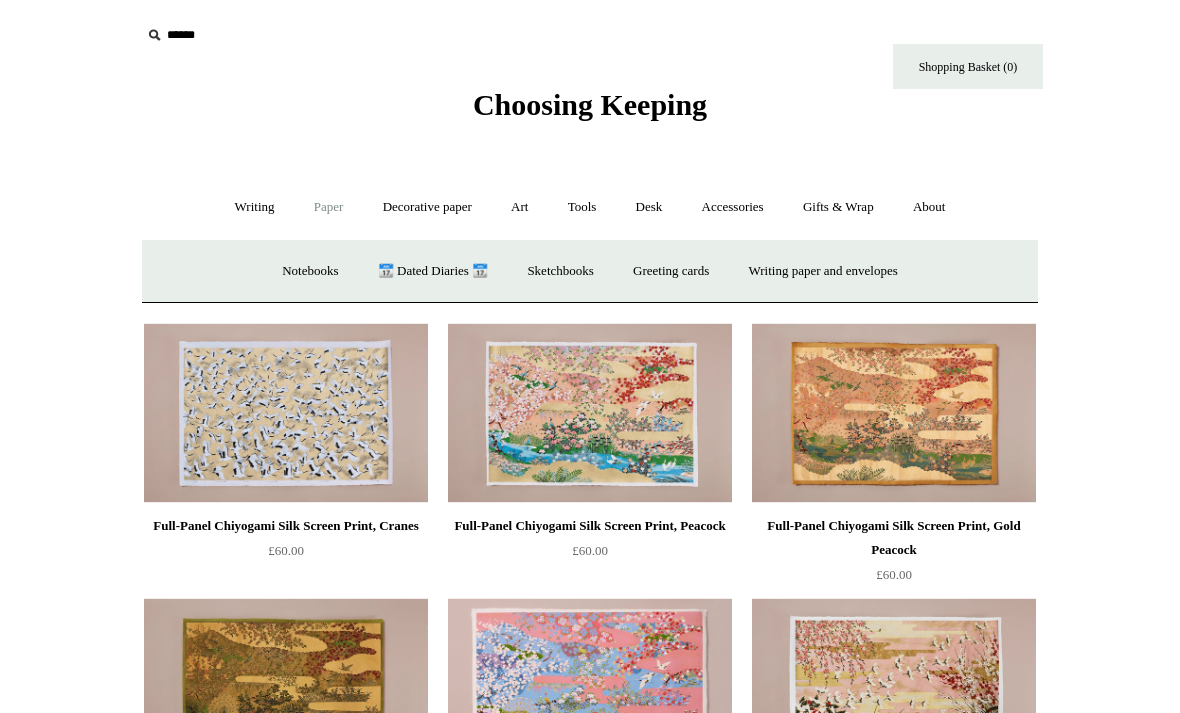 click on "Writing paper and envelopes +" at bounding box center [823, 271] 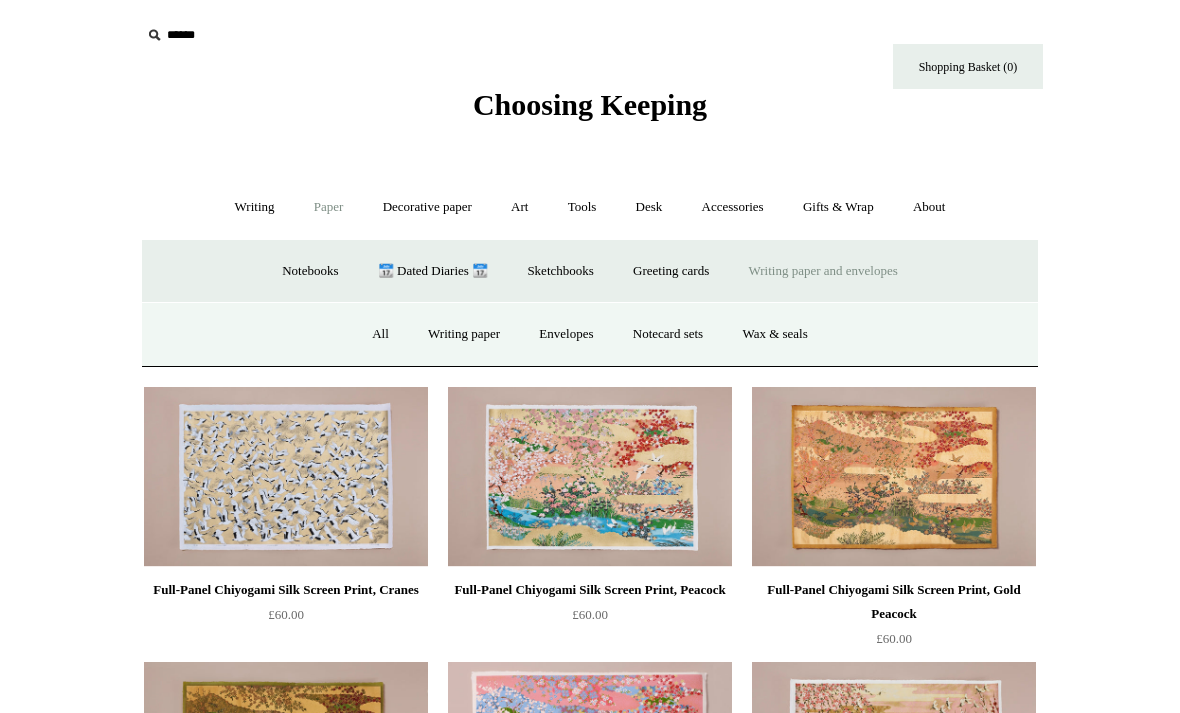 click on "Writing paper" at bounding box center [464, 334] 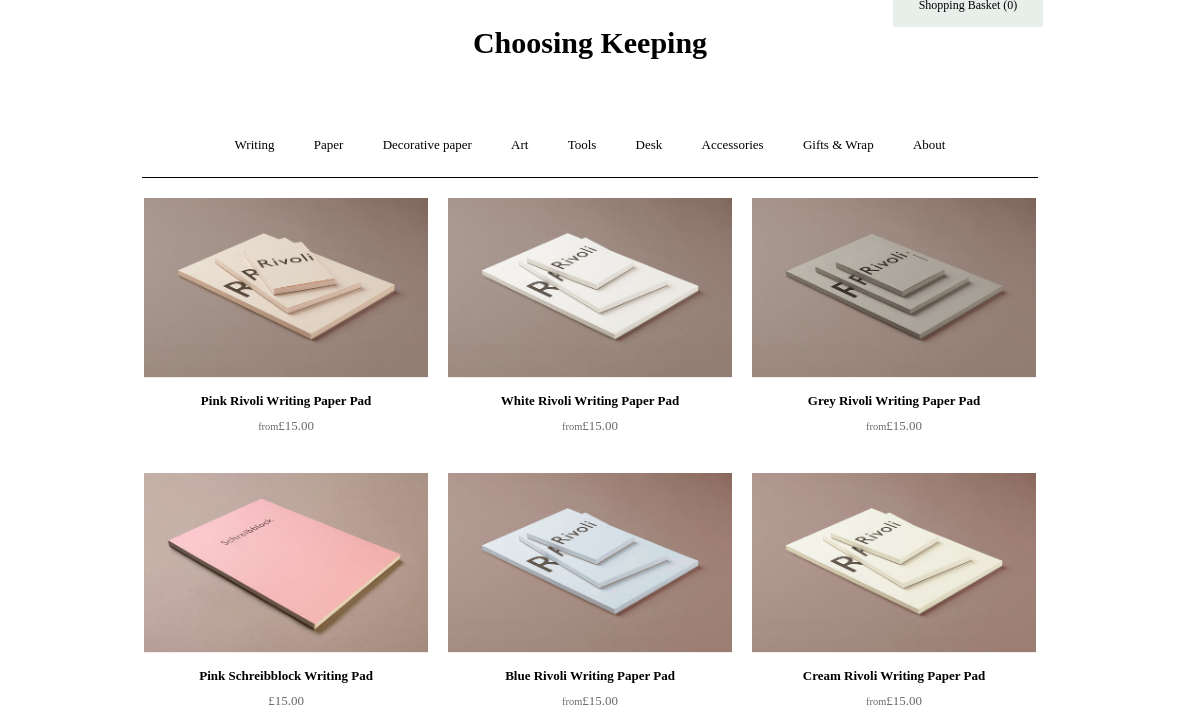scroll, scrollTop: 0, scrollLeft: 0, axis: both 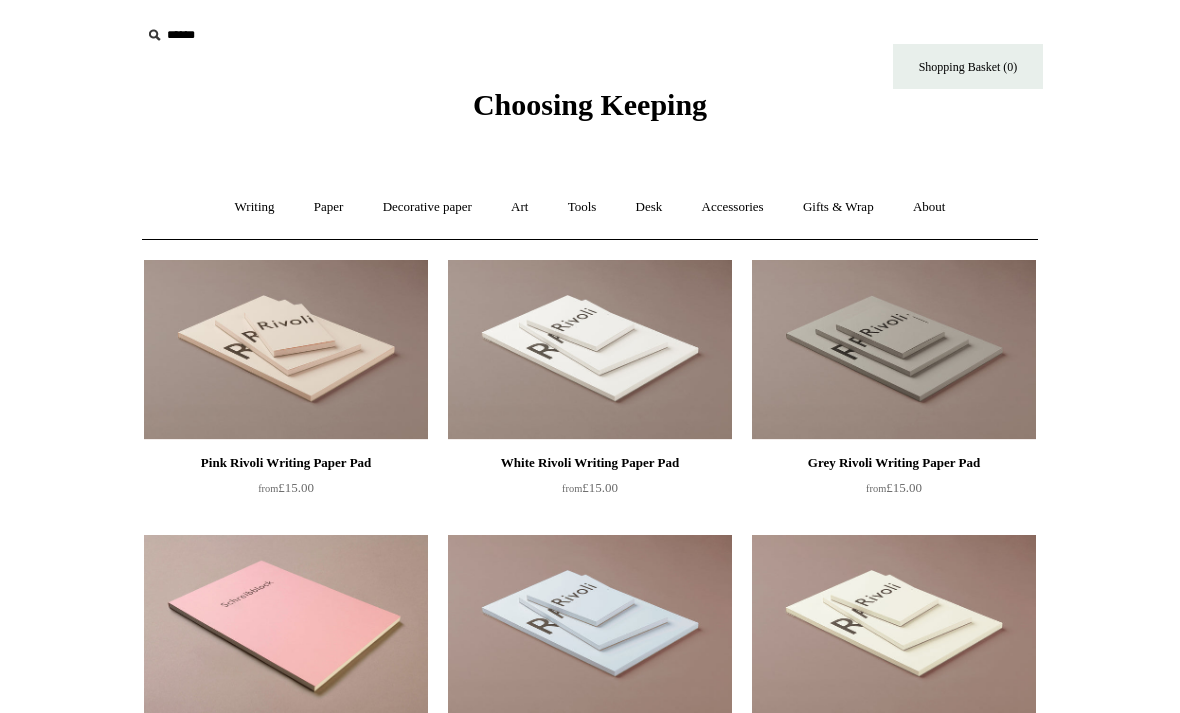 click on "Paper +" at bounding box center [329, 207] 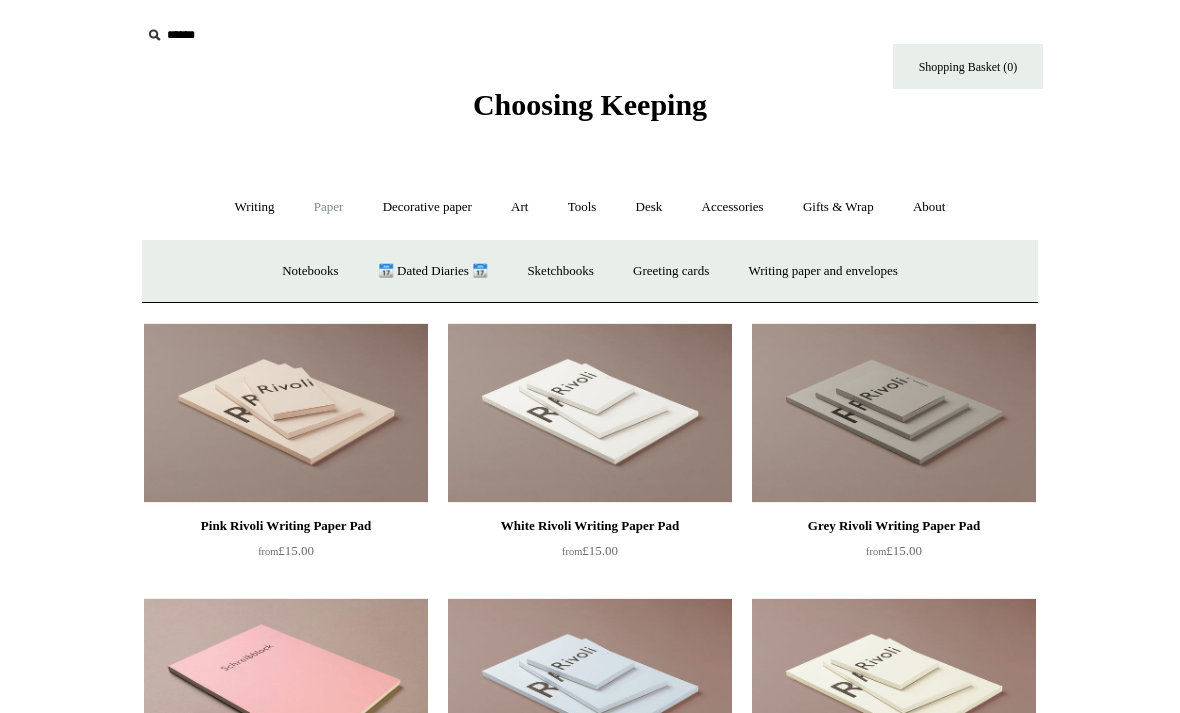 click on "Greeting cards +" at bounding box center [671, 271] 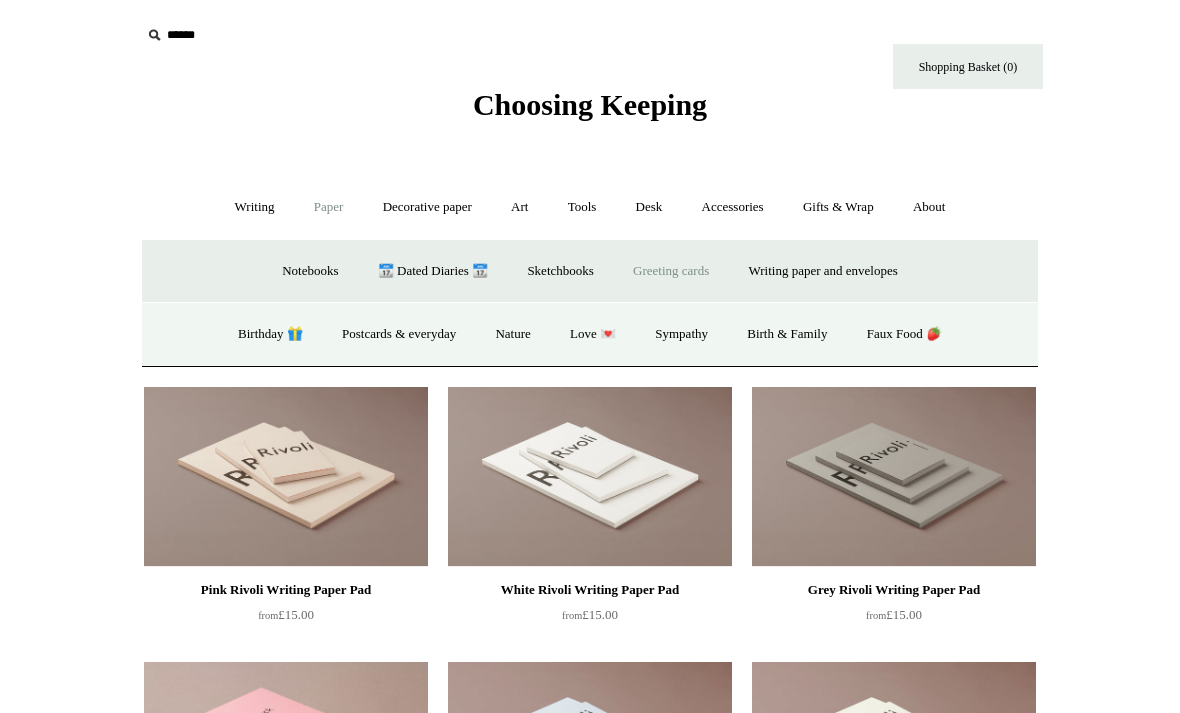 click on "Birthday 🎁" at bounding box center [270, 334] 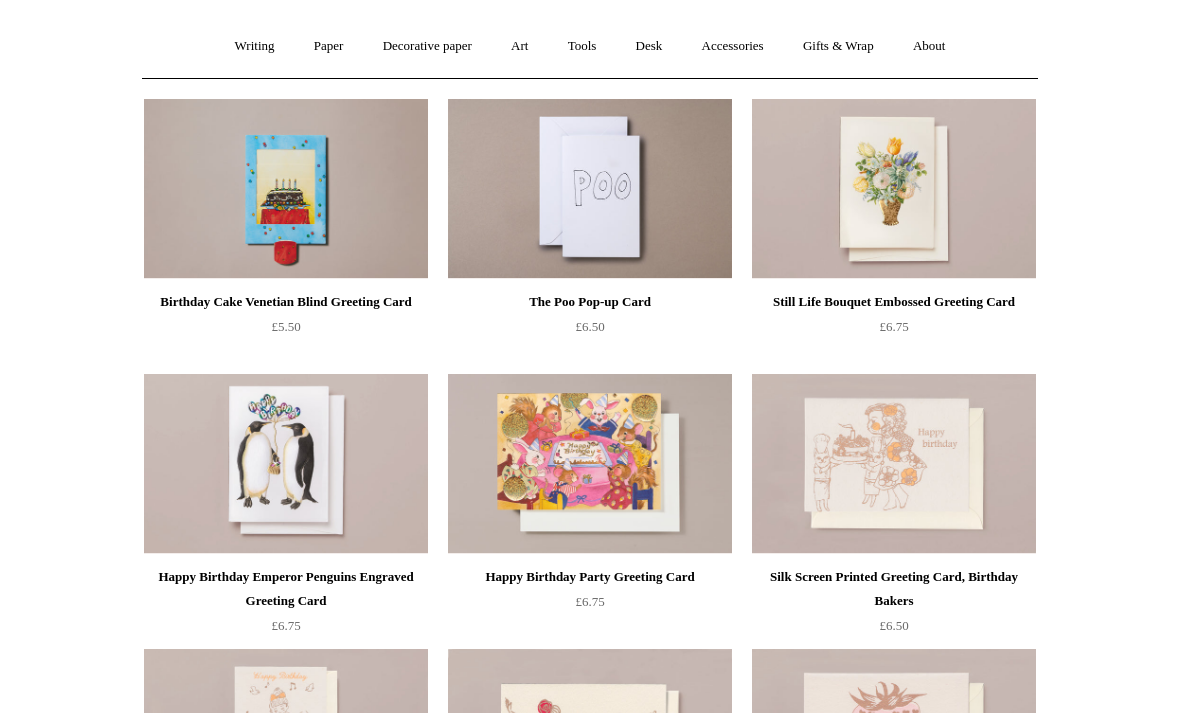 scroll, scrollTop: 0, scrollLeft: 0, axis: both 